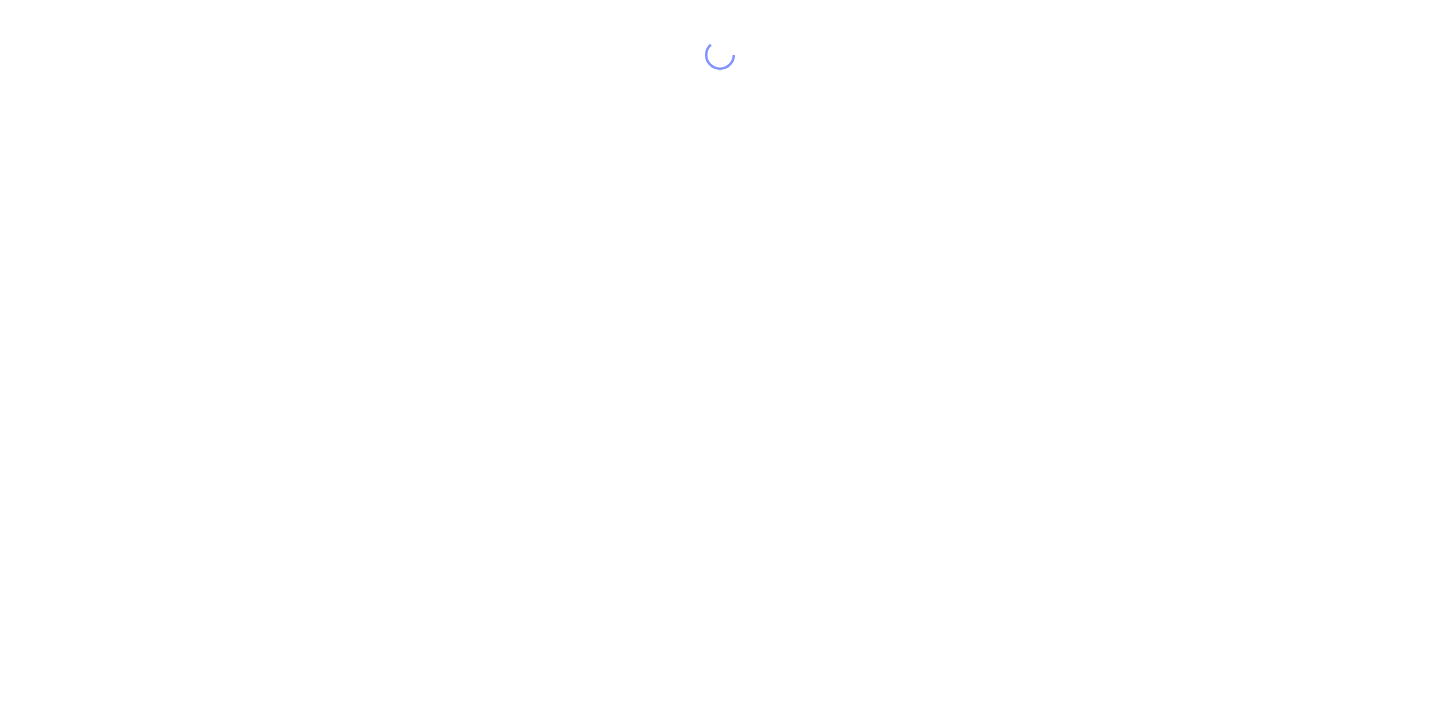 scroll, scrollTop: 0, scrollLeft: 0, axis: both 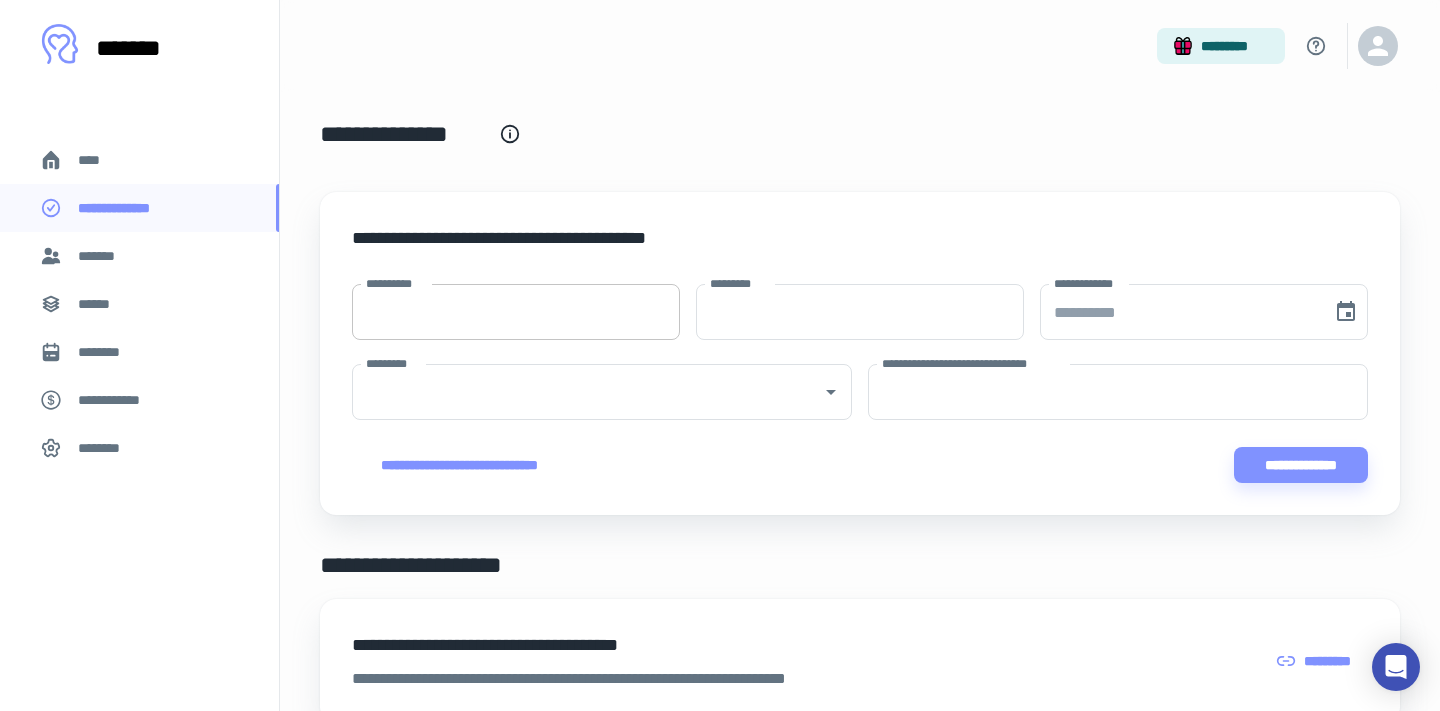 click on "**********" at bounding box center [516, 312] 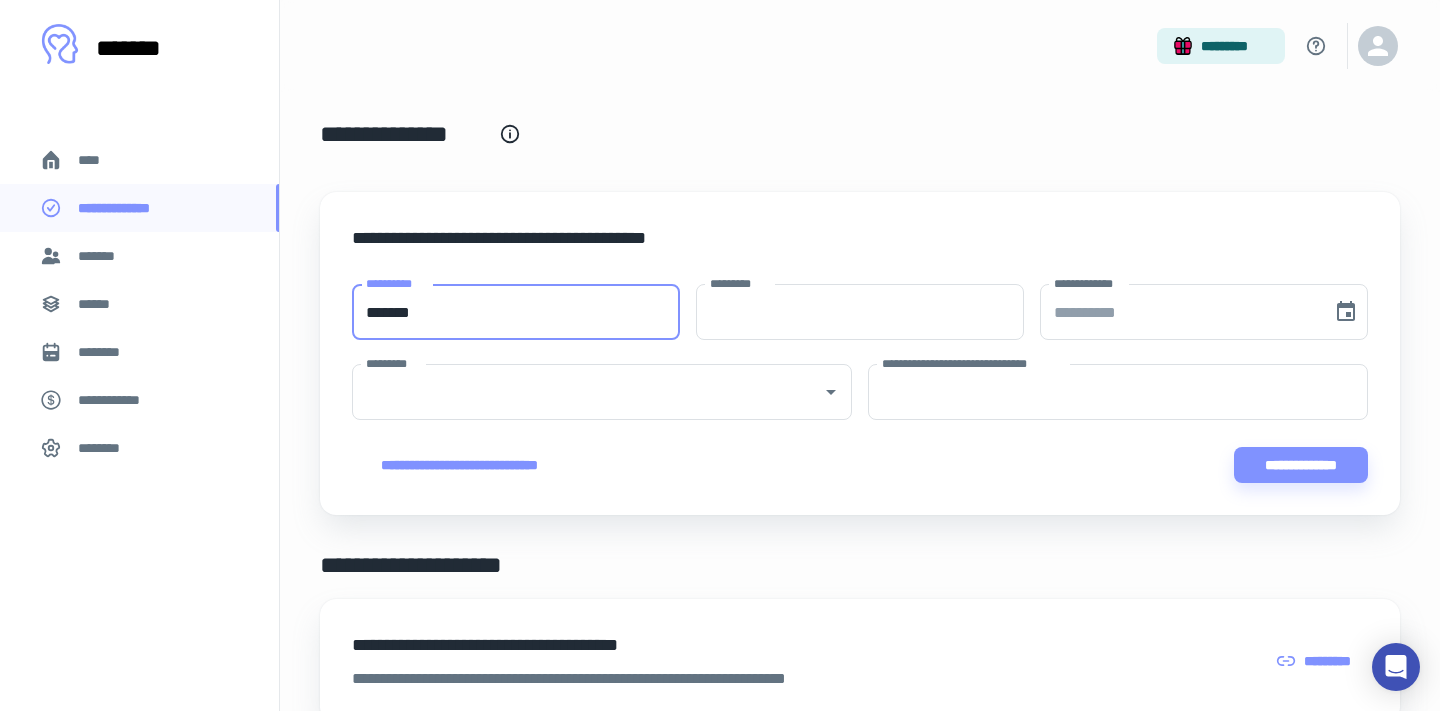 type on "*******" 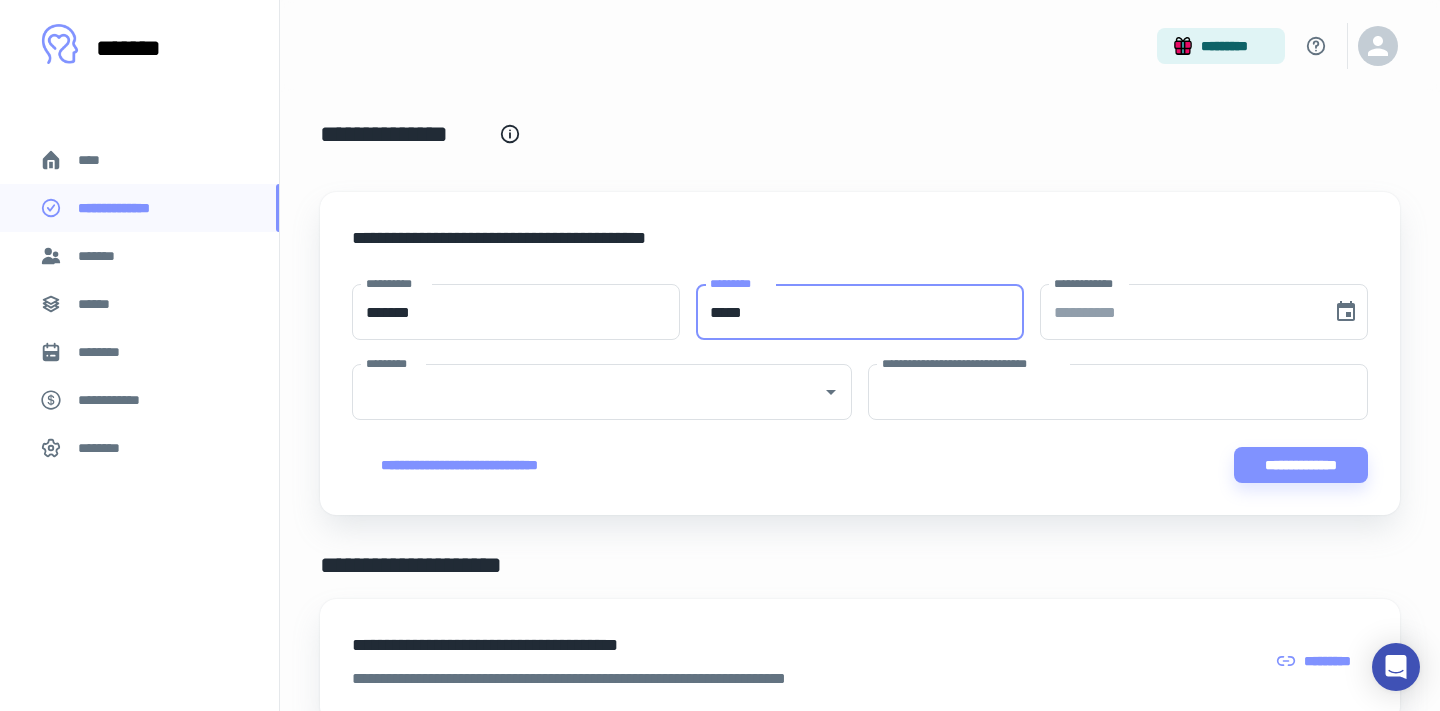type on "*****" 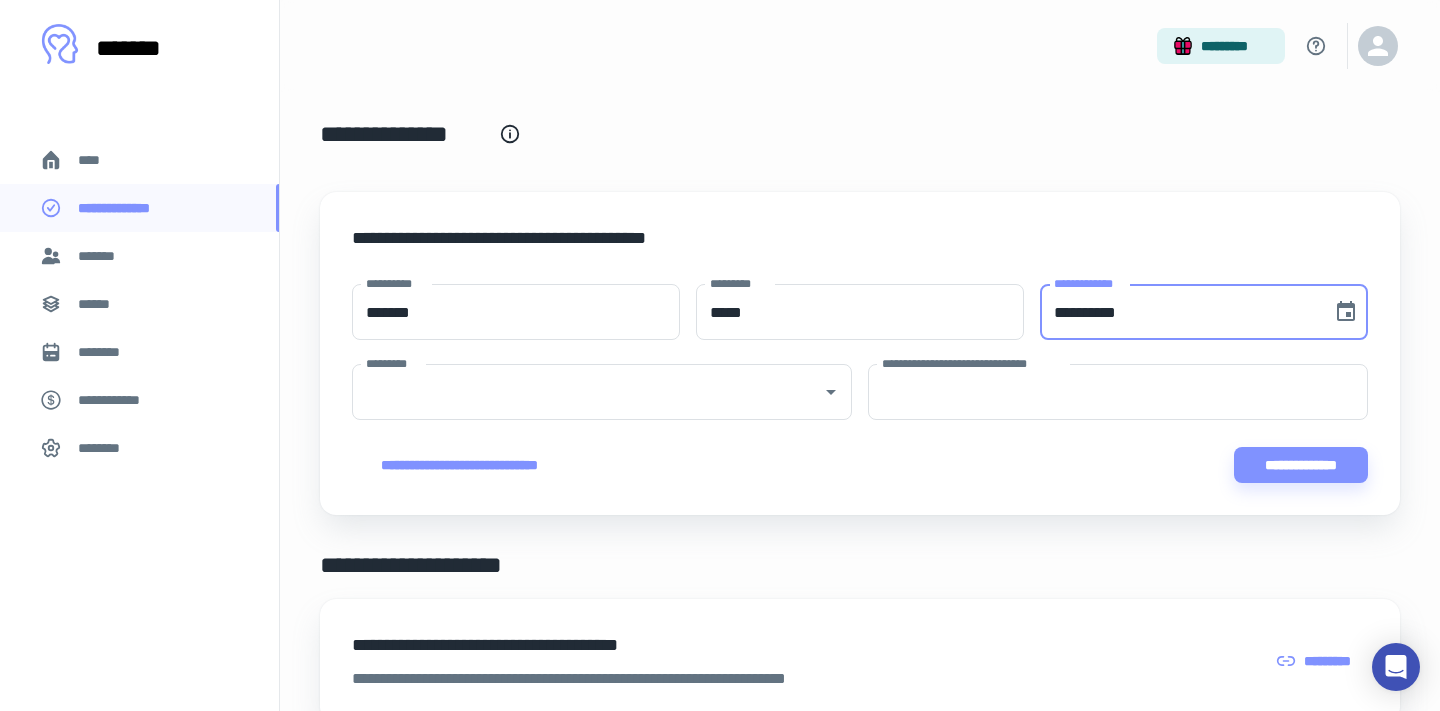 type 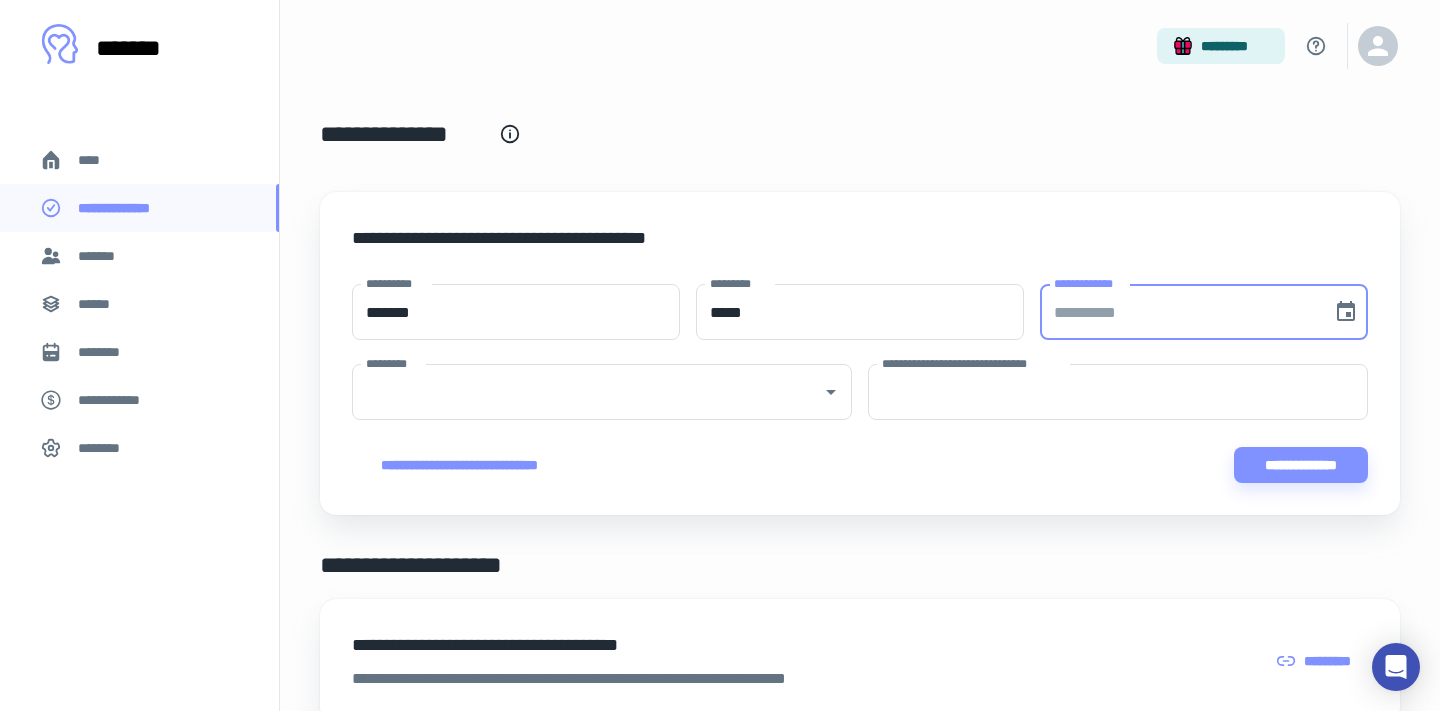 type 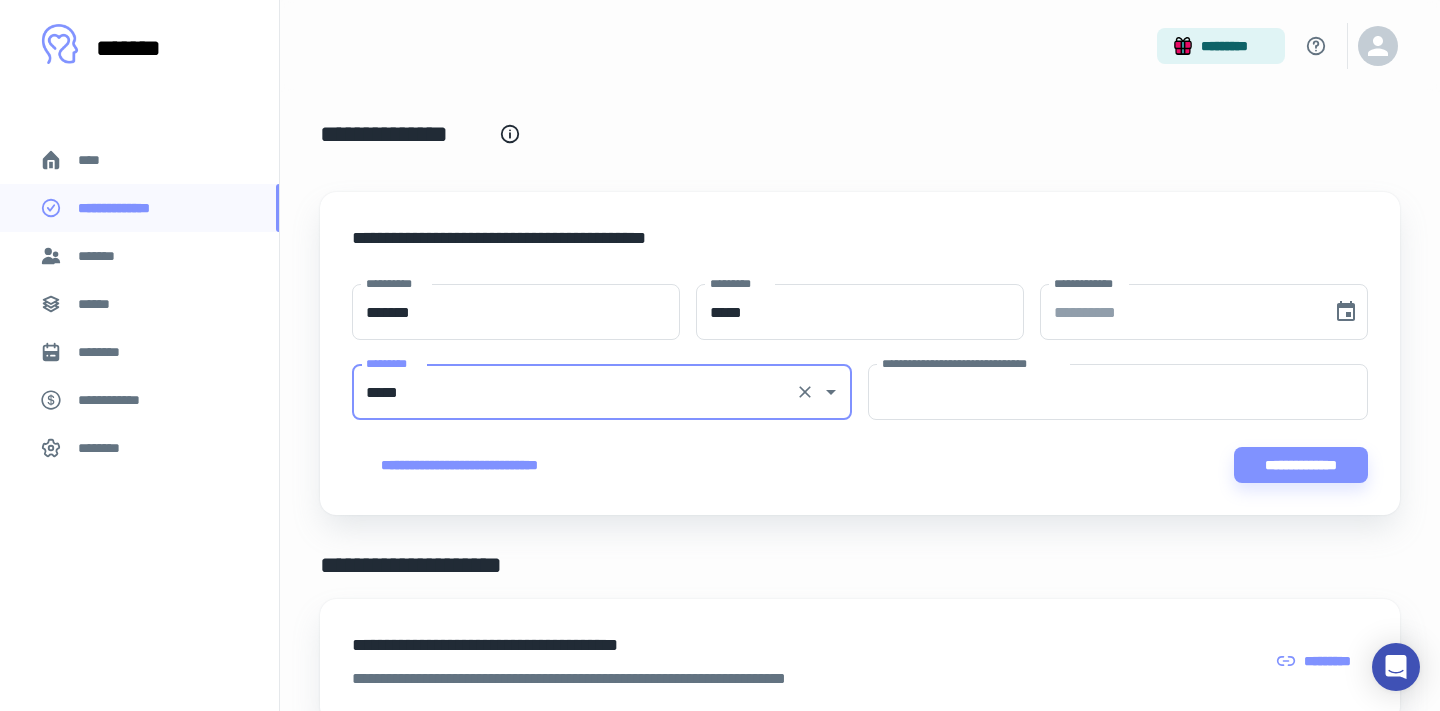 type on "*****" 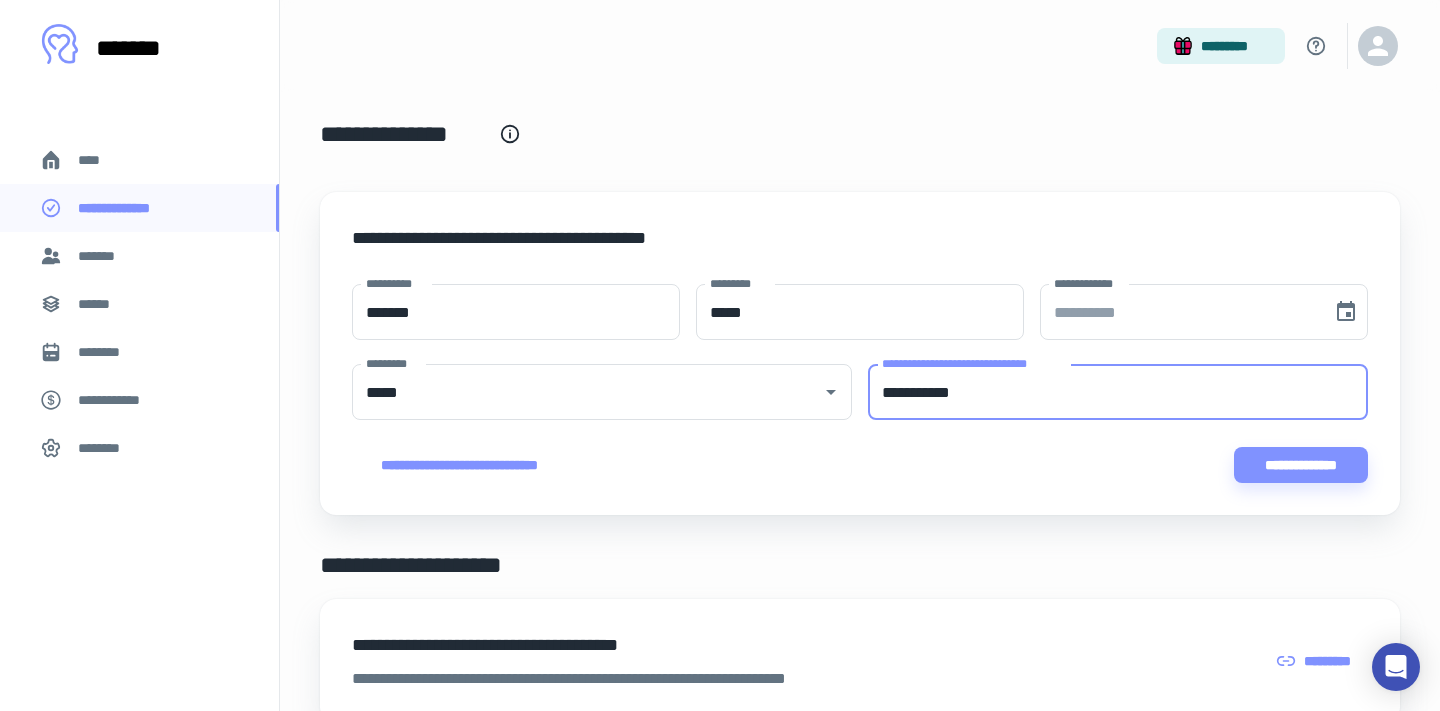 type on "**********" 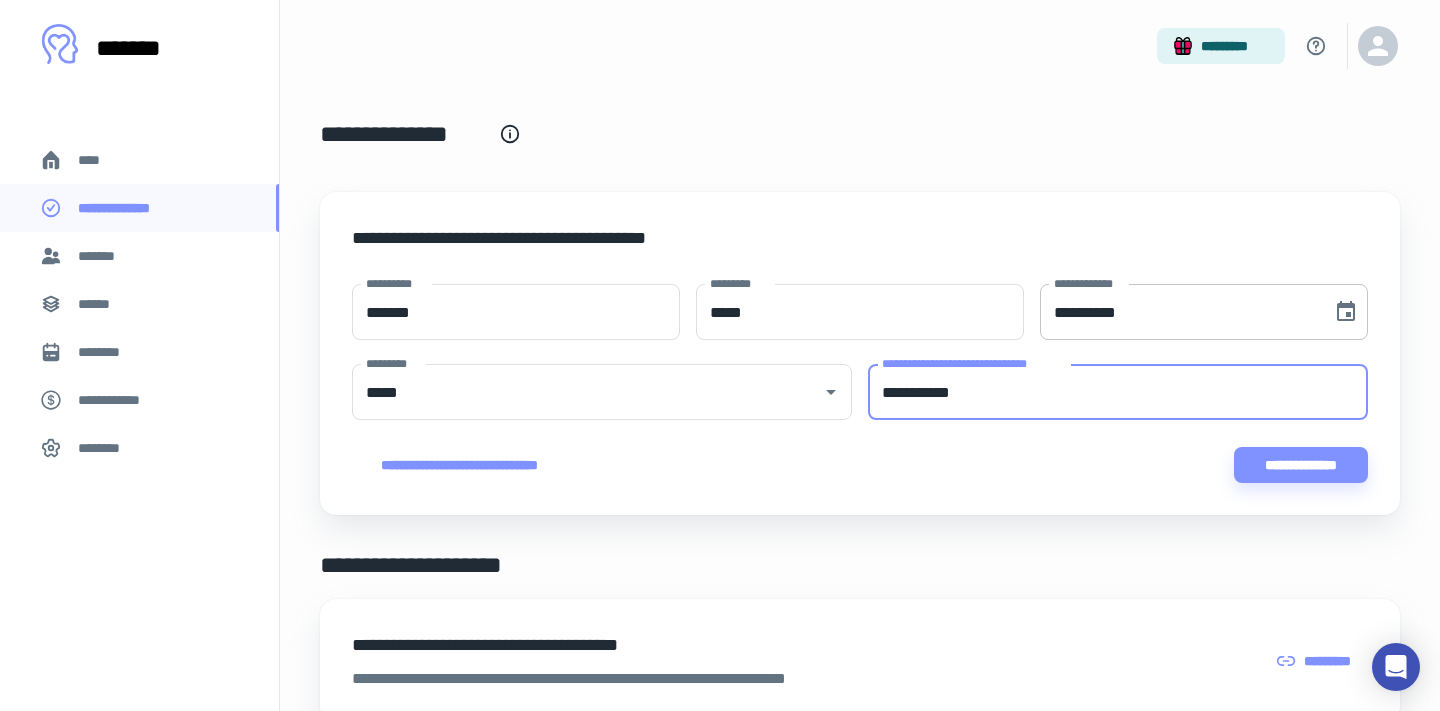 click on "**********" at bounding box center (1179, 312) 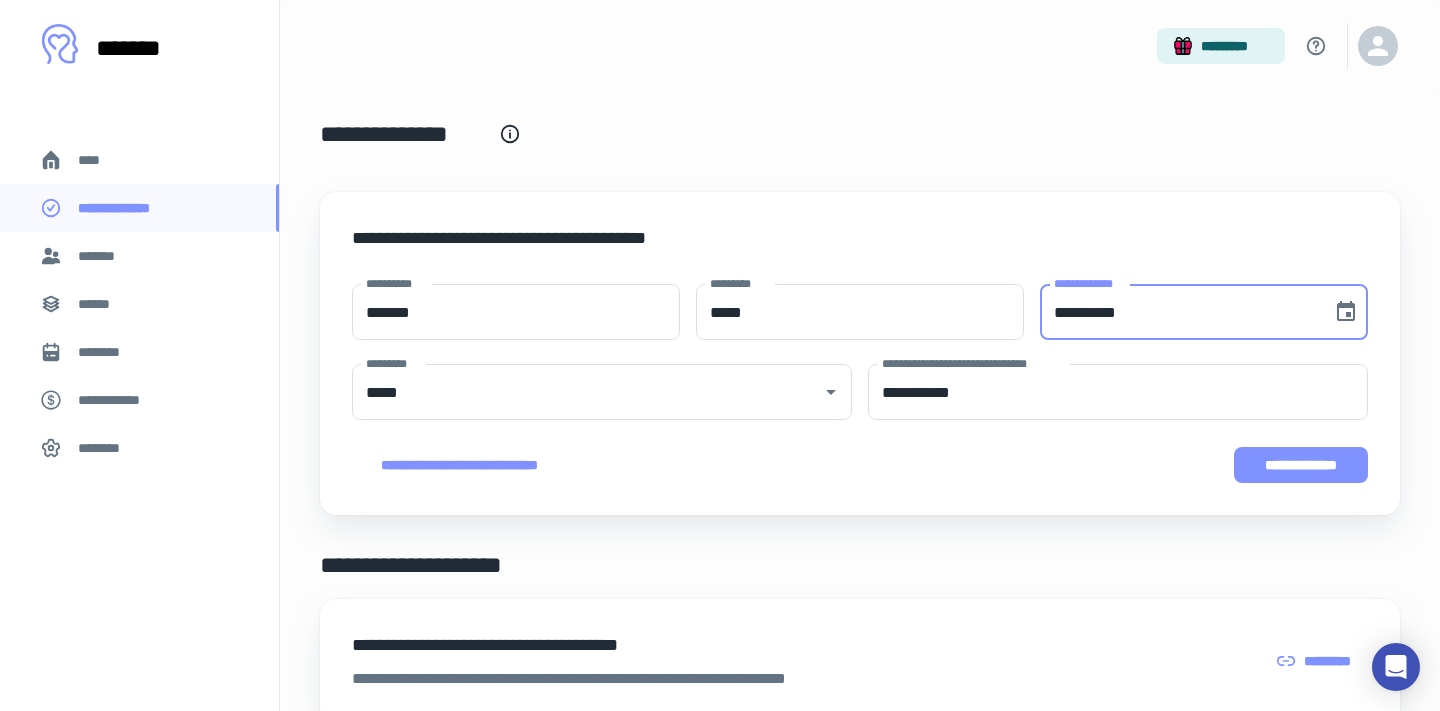 type on "**********" 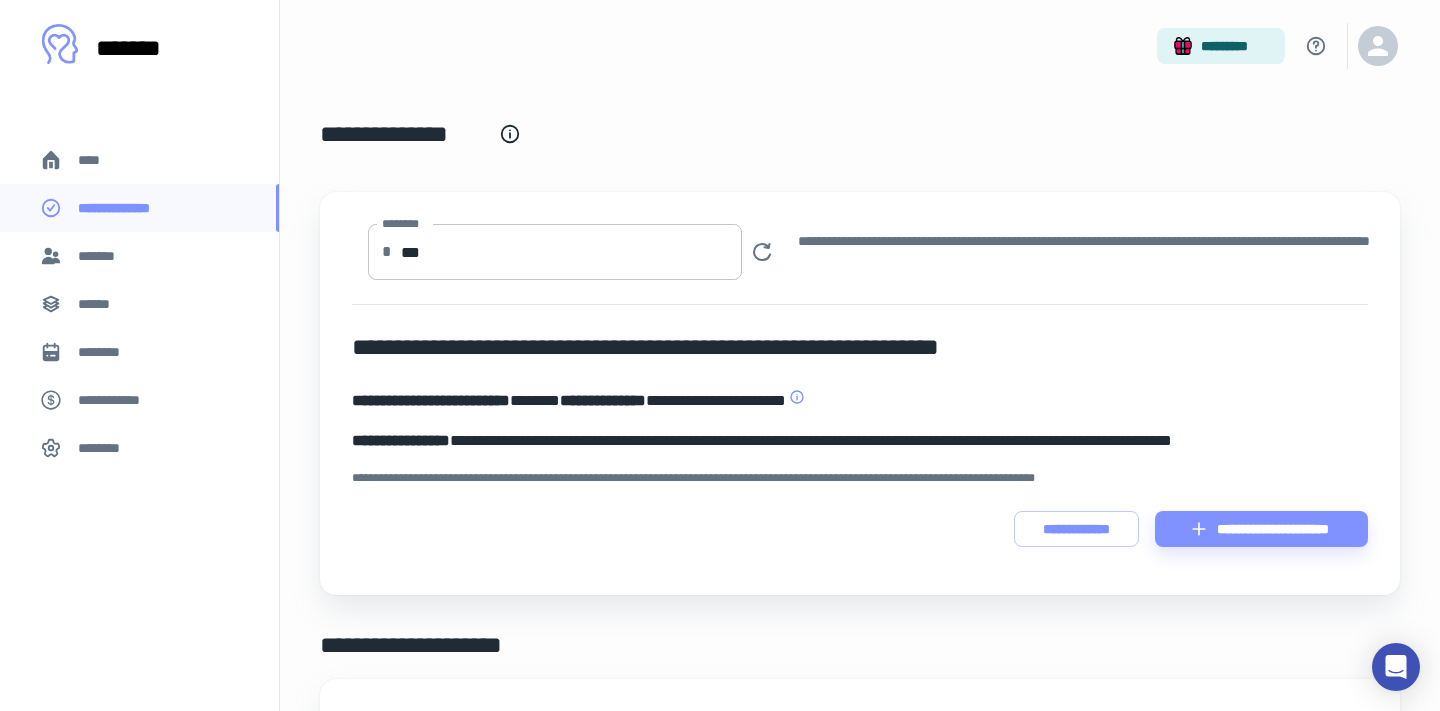 click on "***" at bounding box center [571, 252] 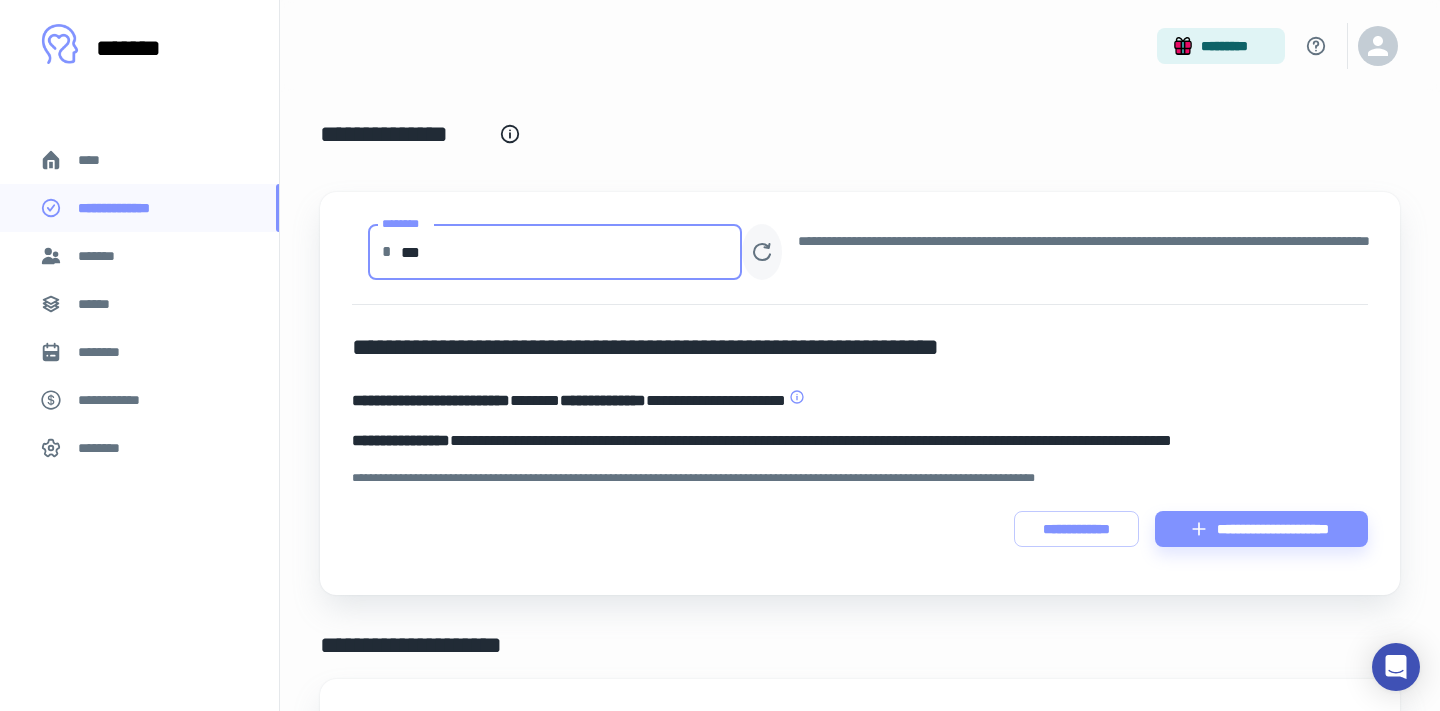 type on "***" 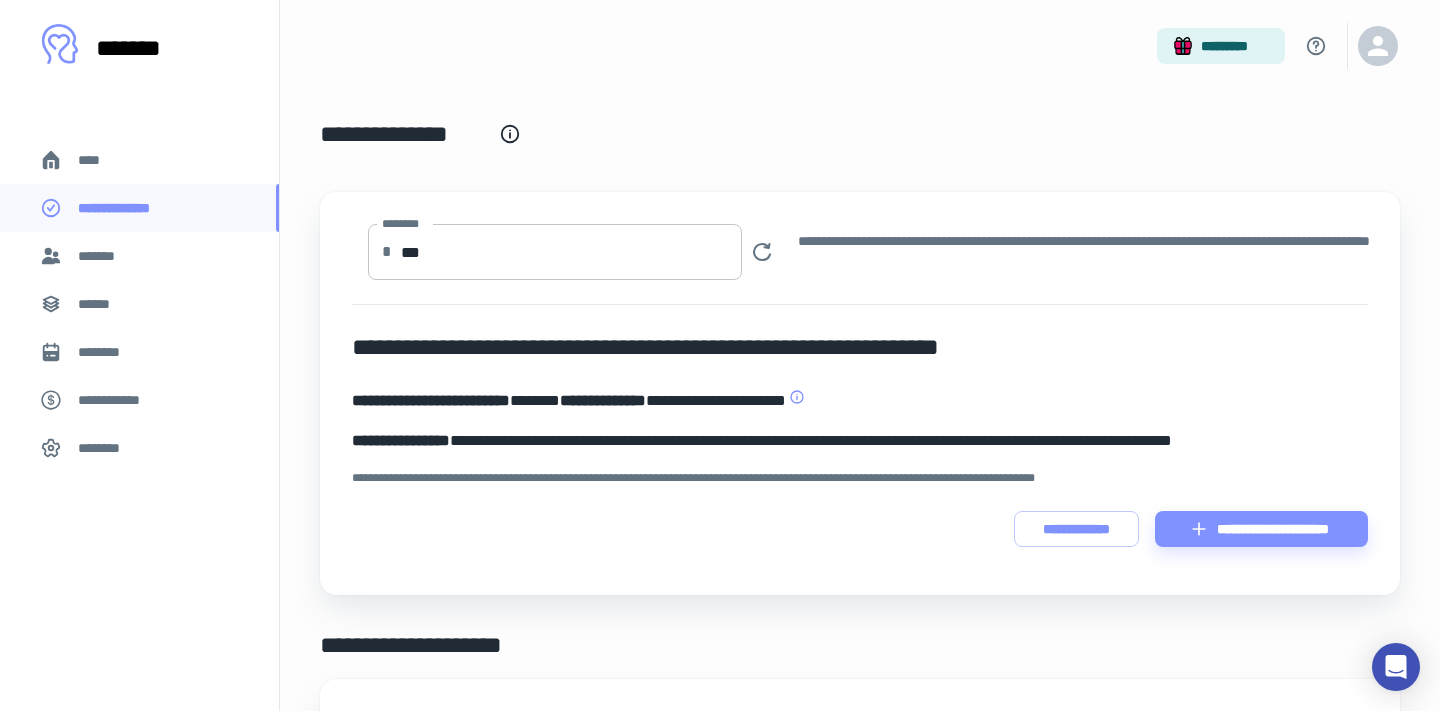 type 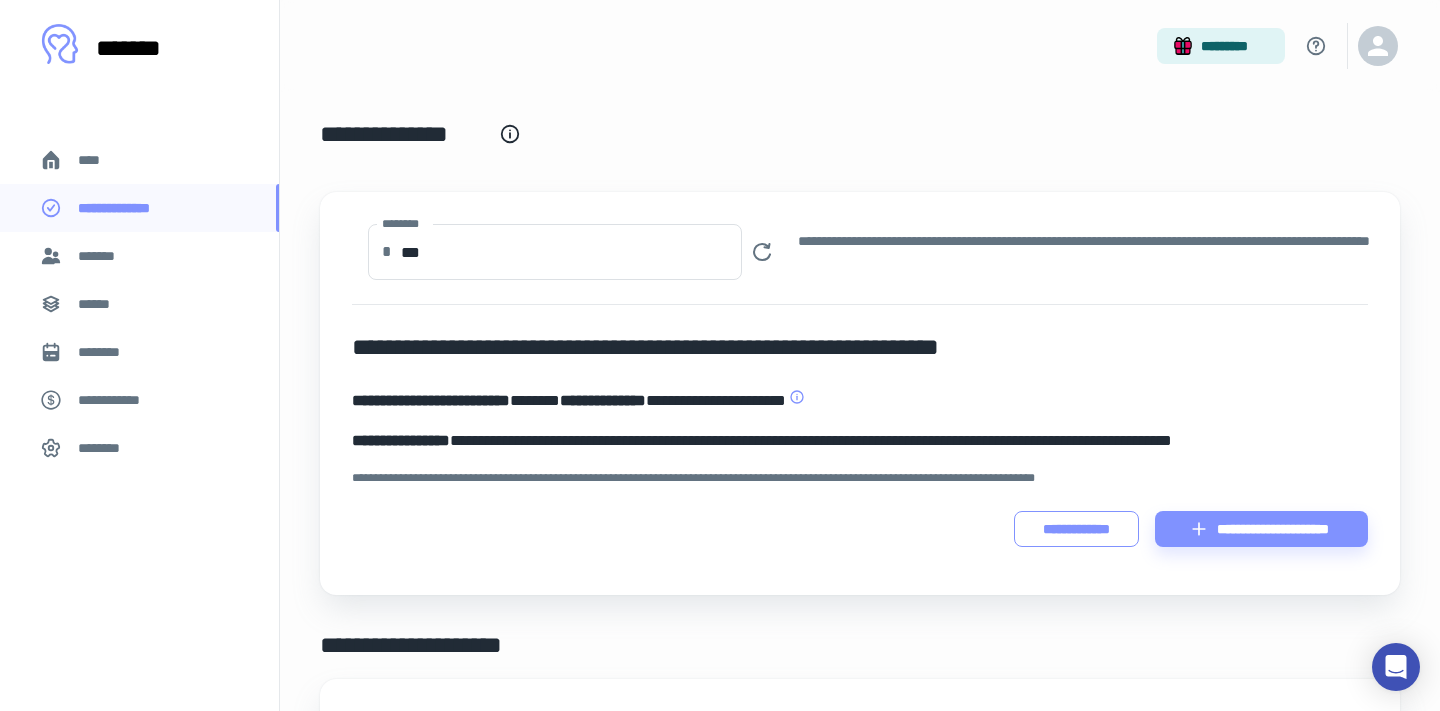 click on "**********" at bounding box center (1076, 529) 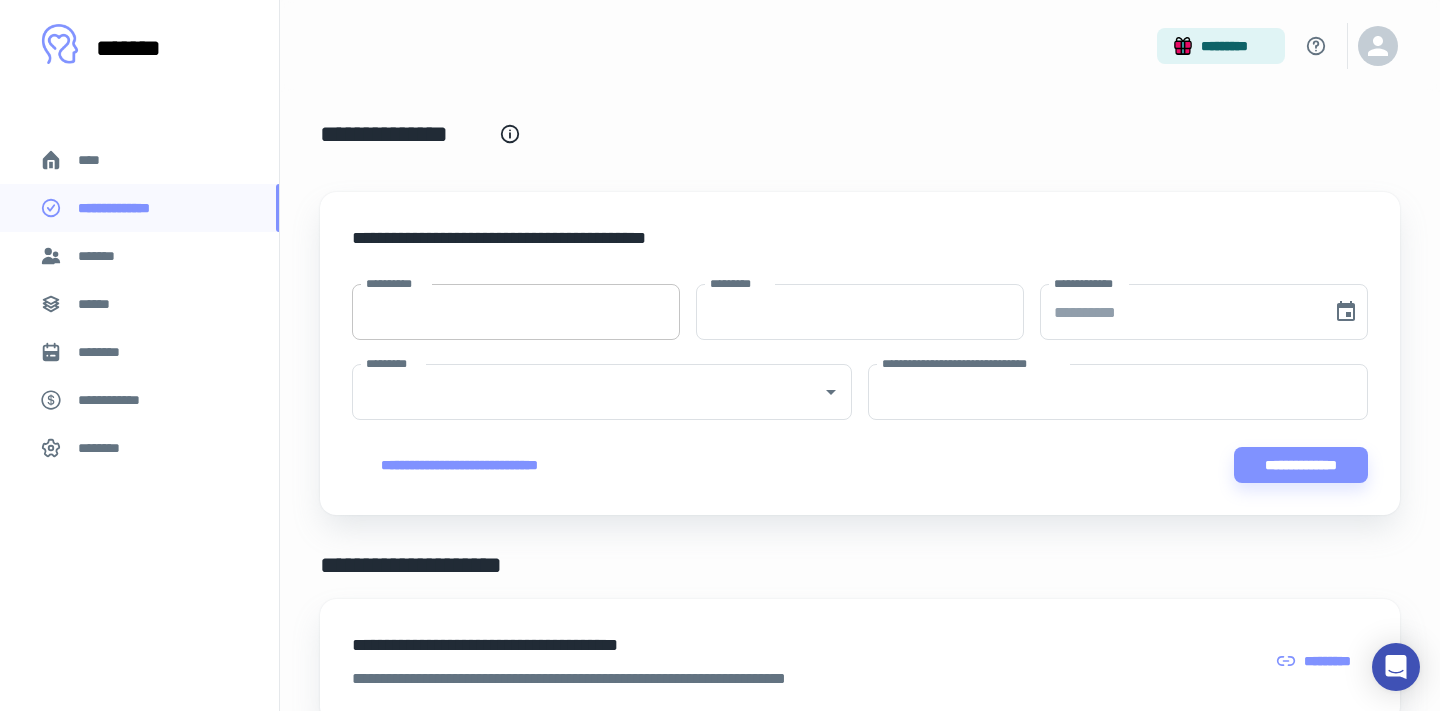 click on "**********" at bounding box center [516, 312] 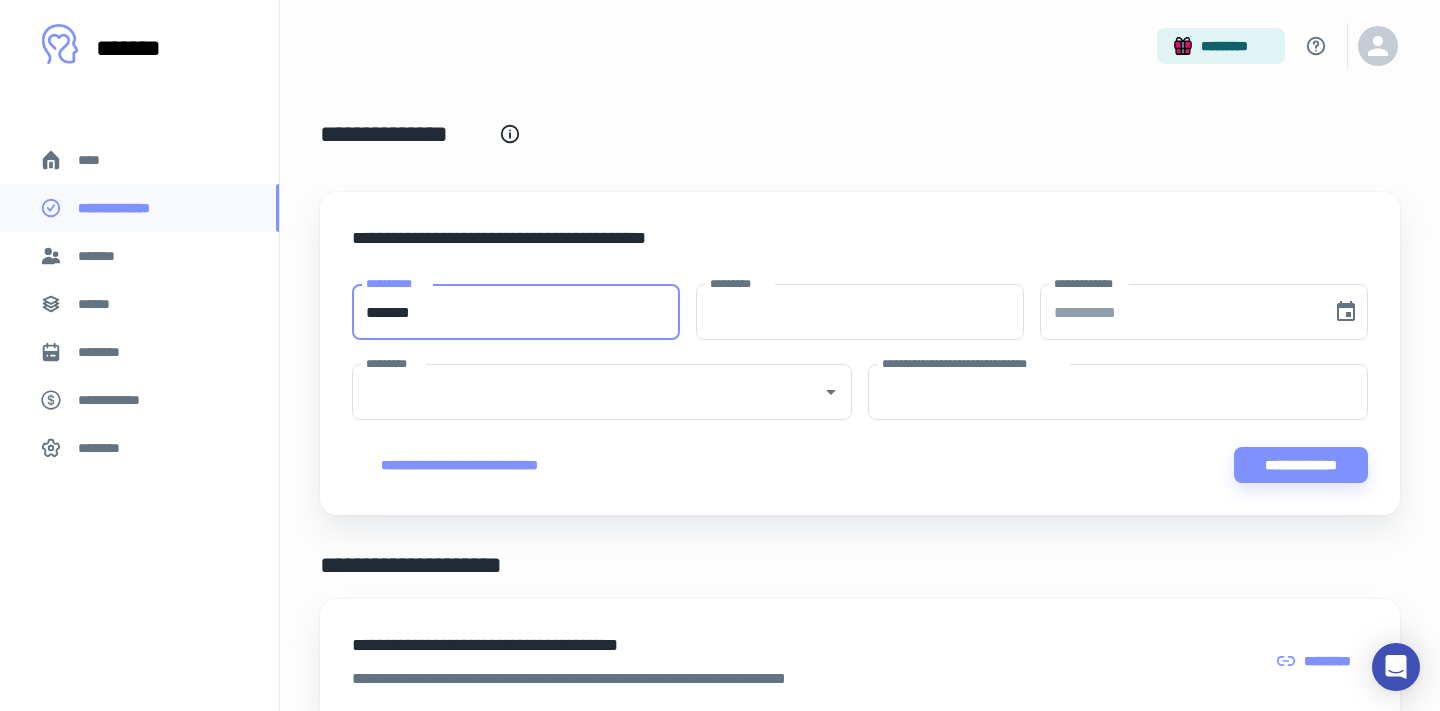 type on "*******" 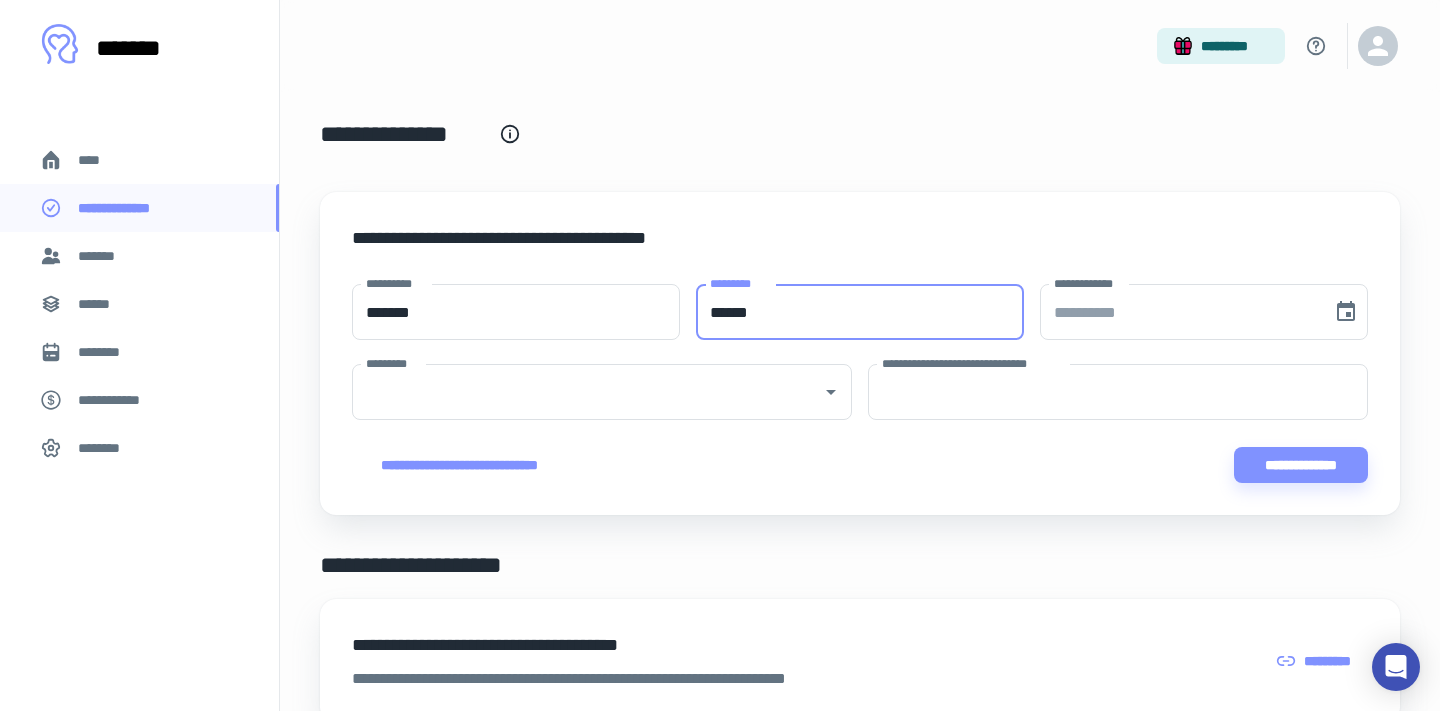 type on "******" 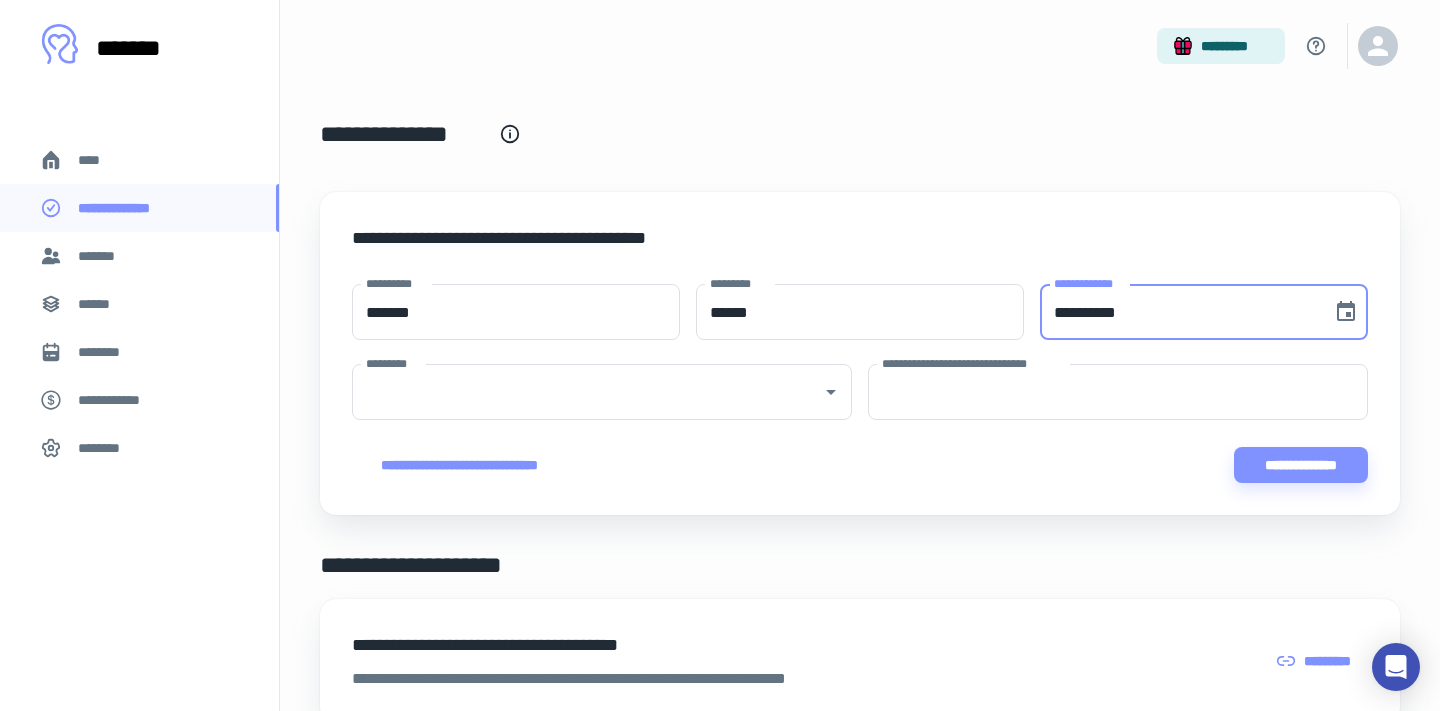 type 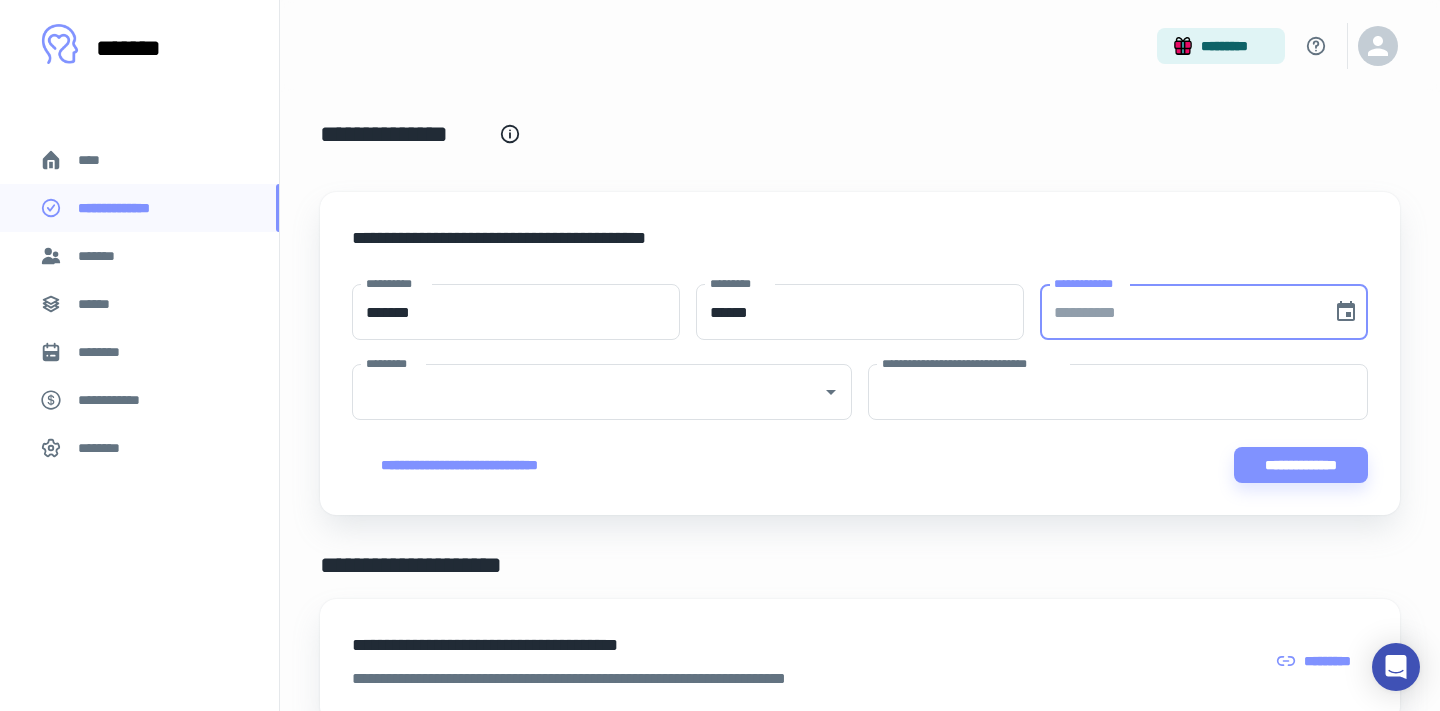 type 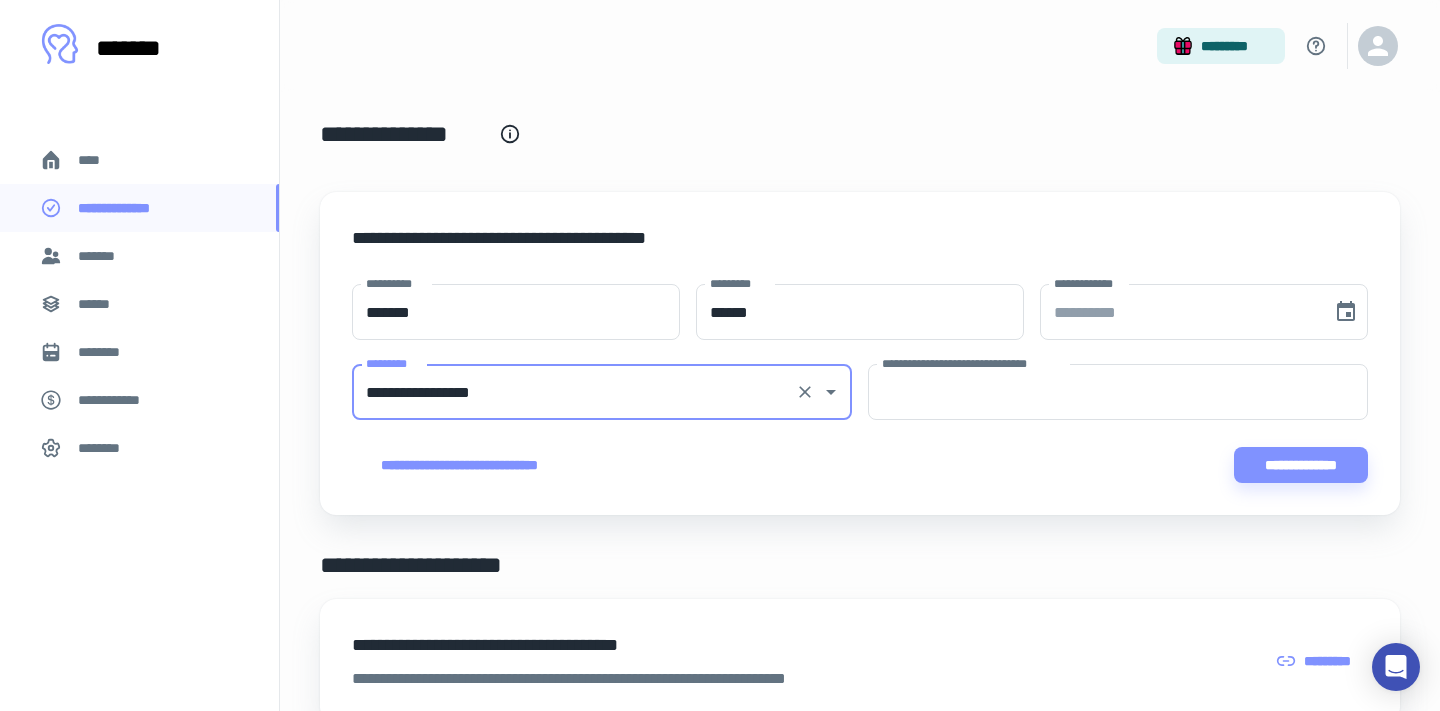 type on "**********" 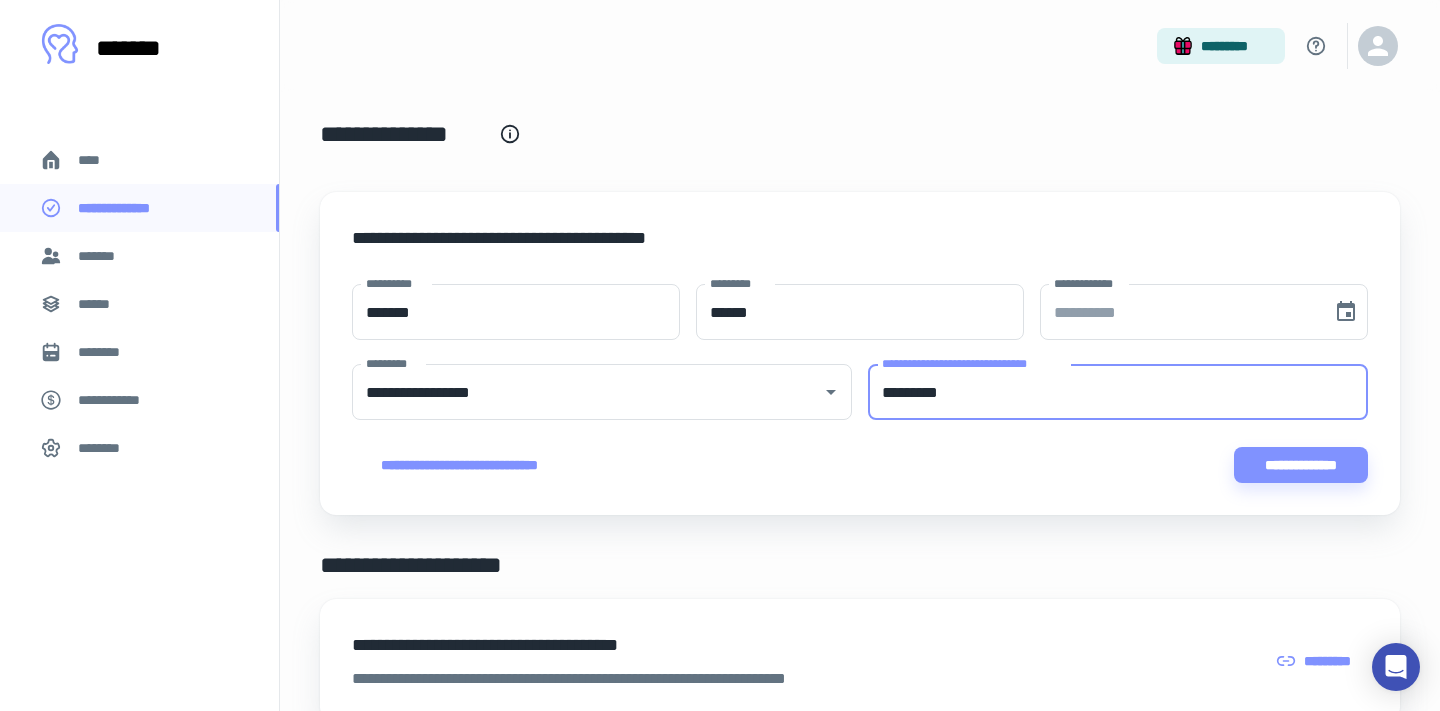 type on "*********" 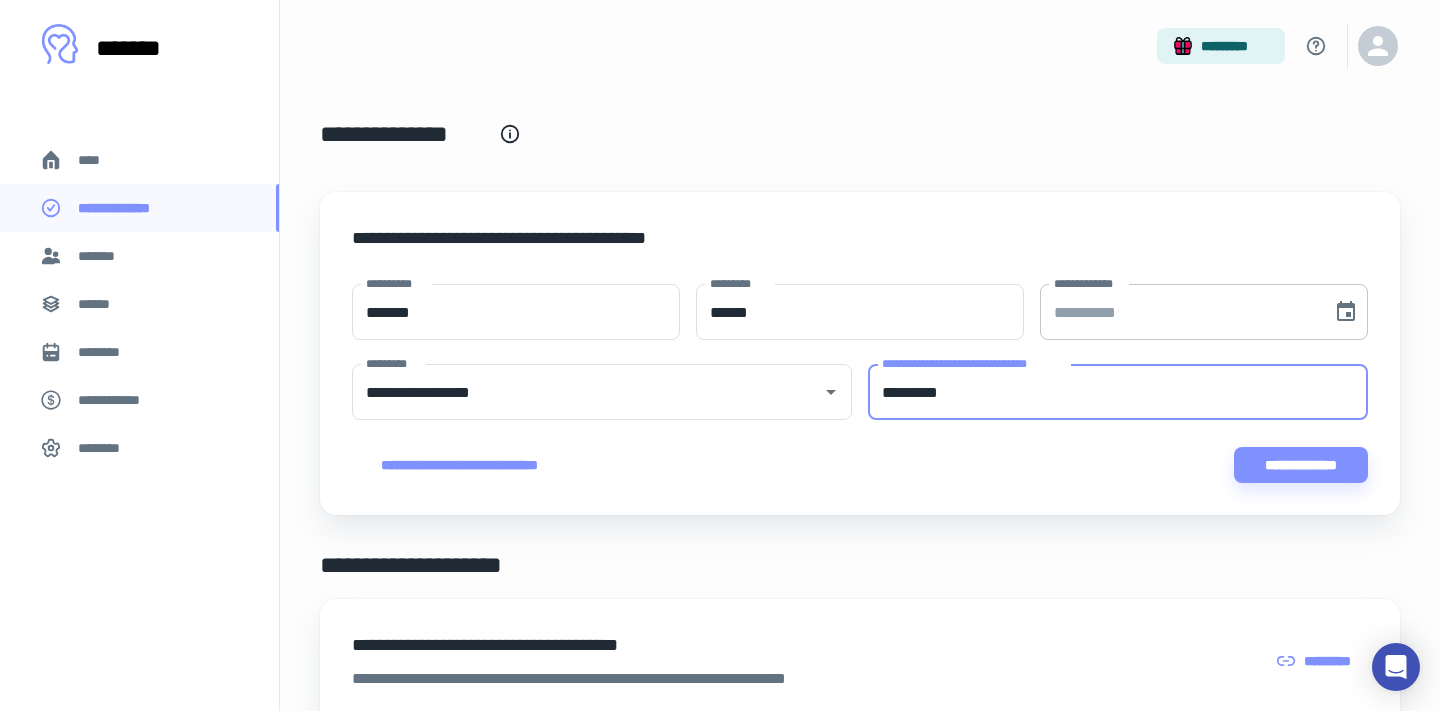 click on "**********" at bounding box center [1179, 312] 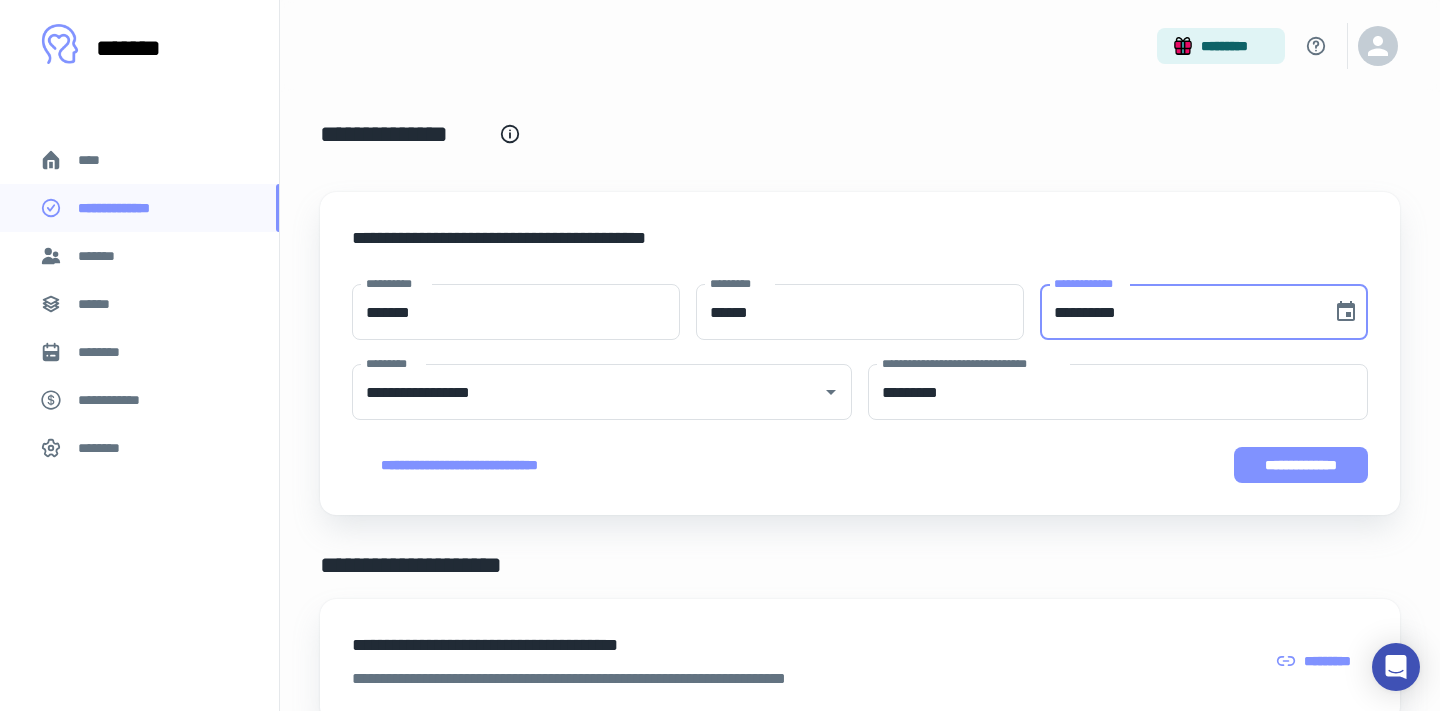 type on "**********" 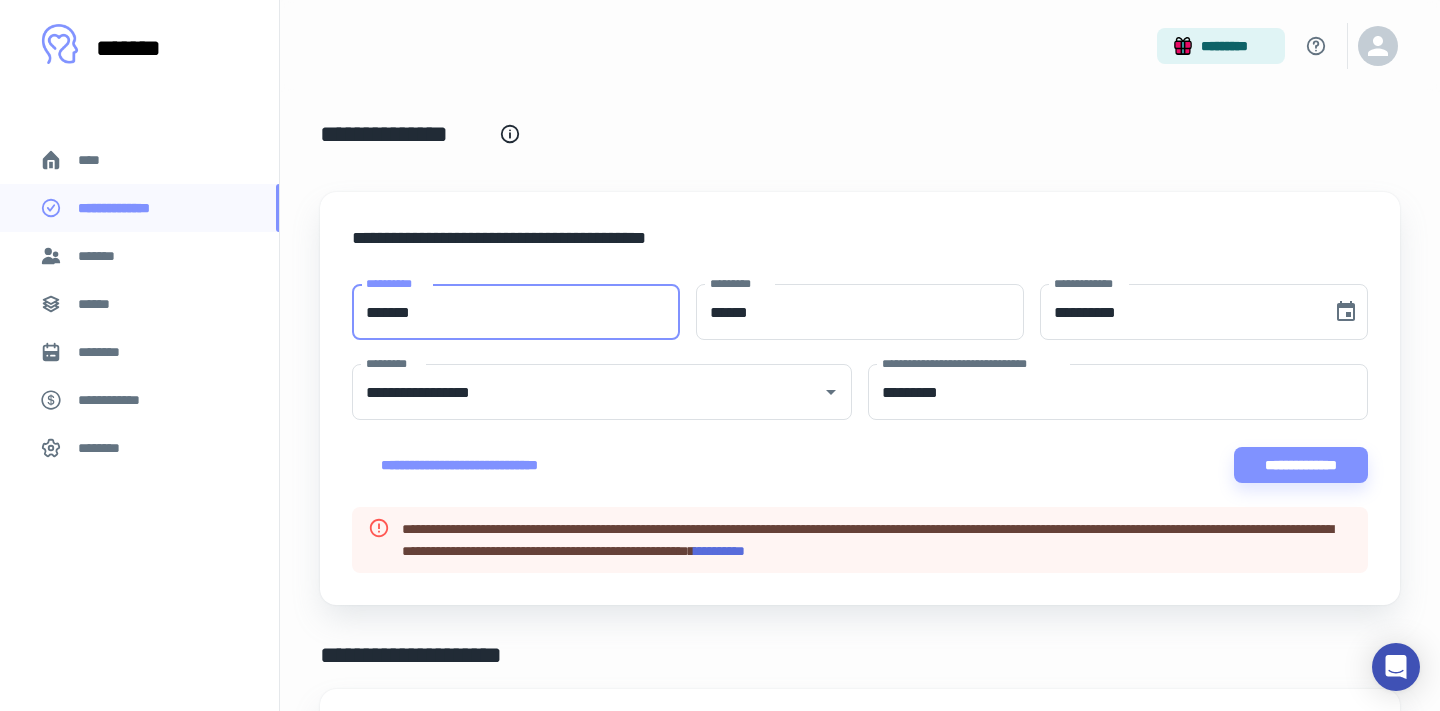 drag, startPoint x: 358, startPoint y: 302, endPoint x: 140, endPoint y: 286, distance: 218.58636 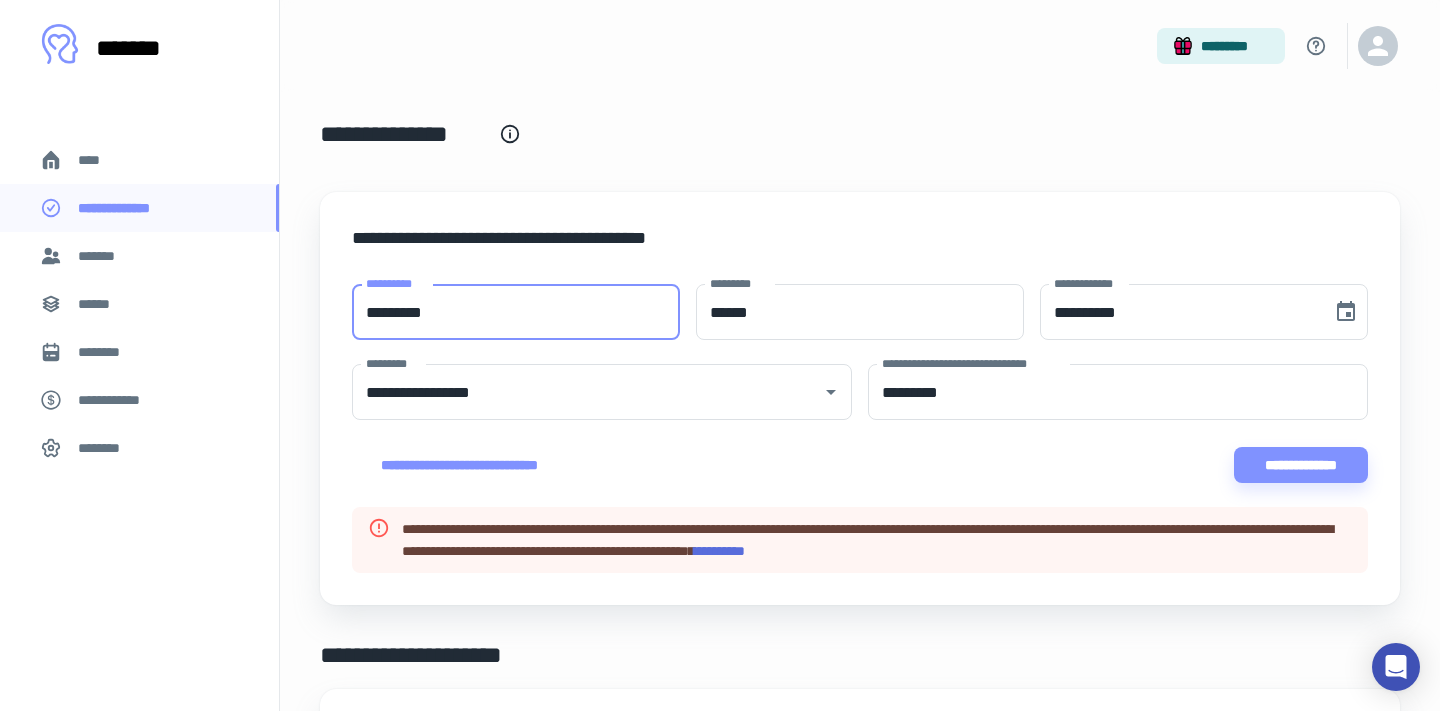 type on "*********" 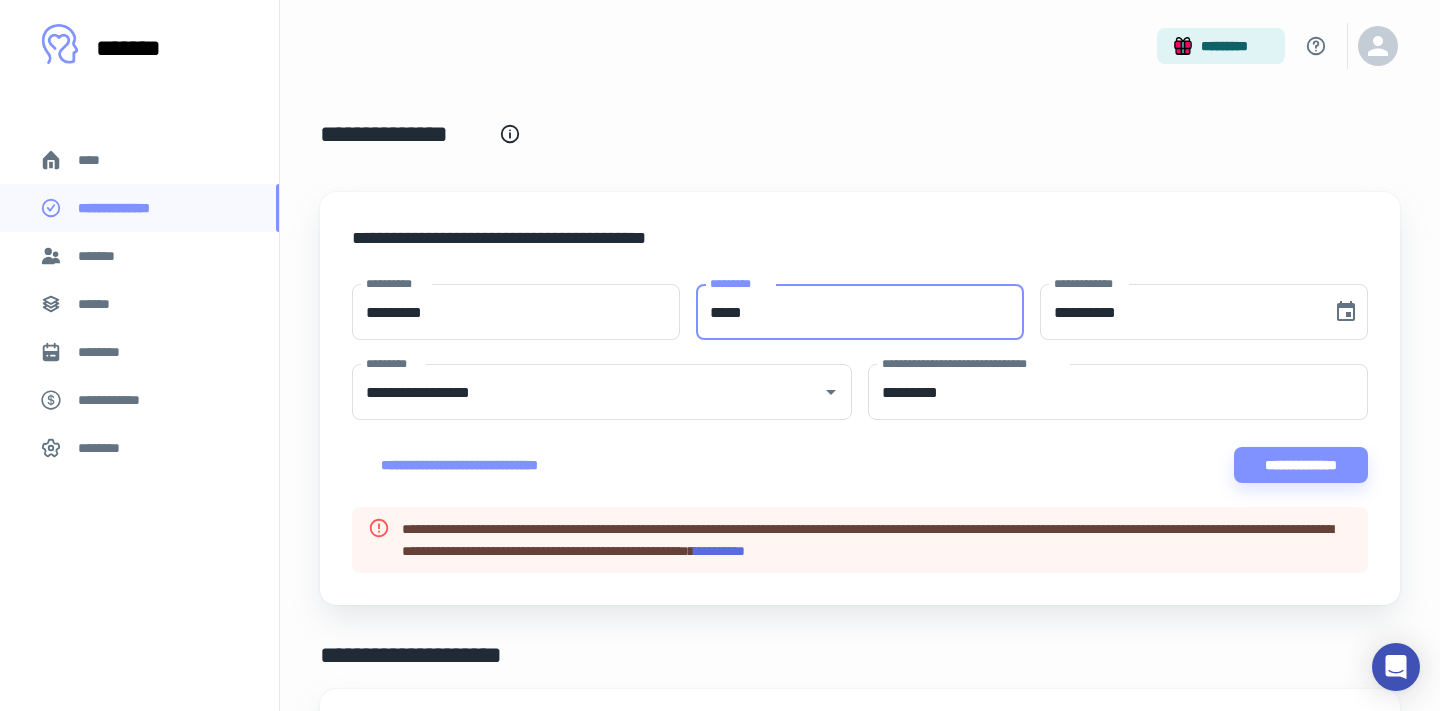 type on "*****" 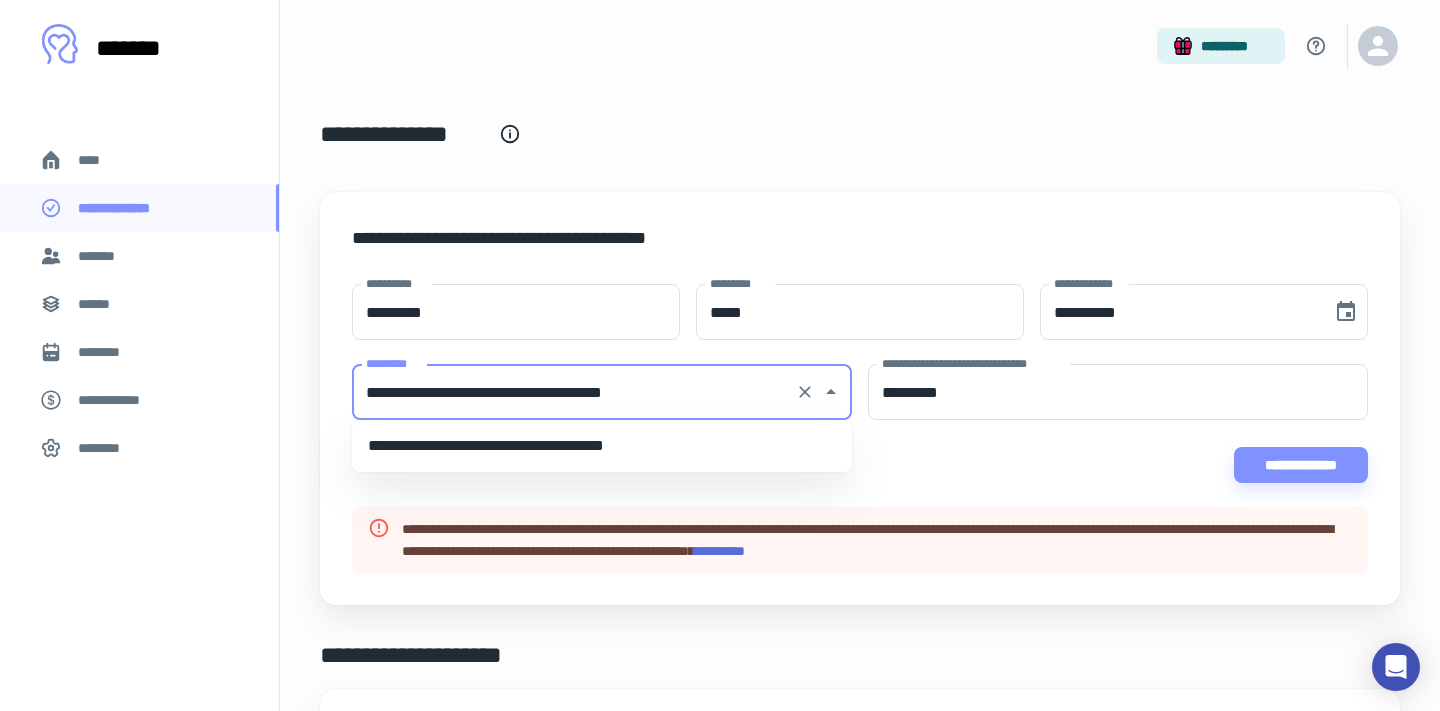type on "**********" 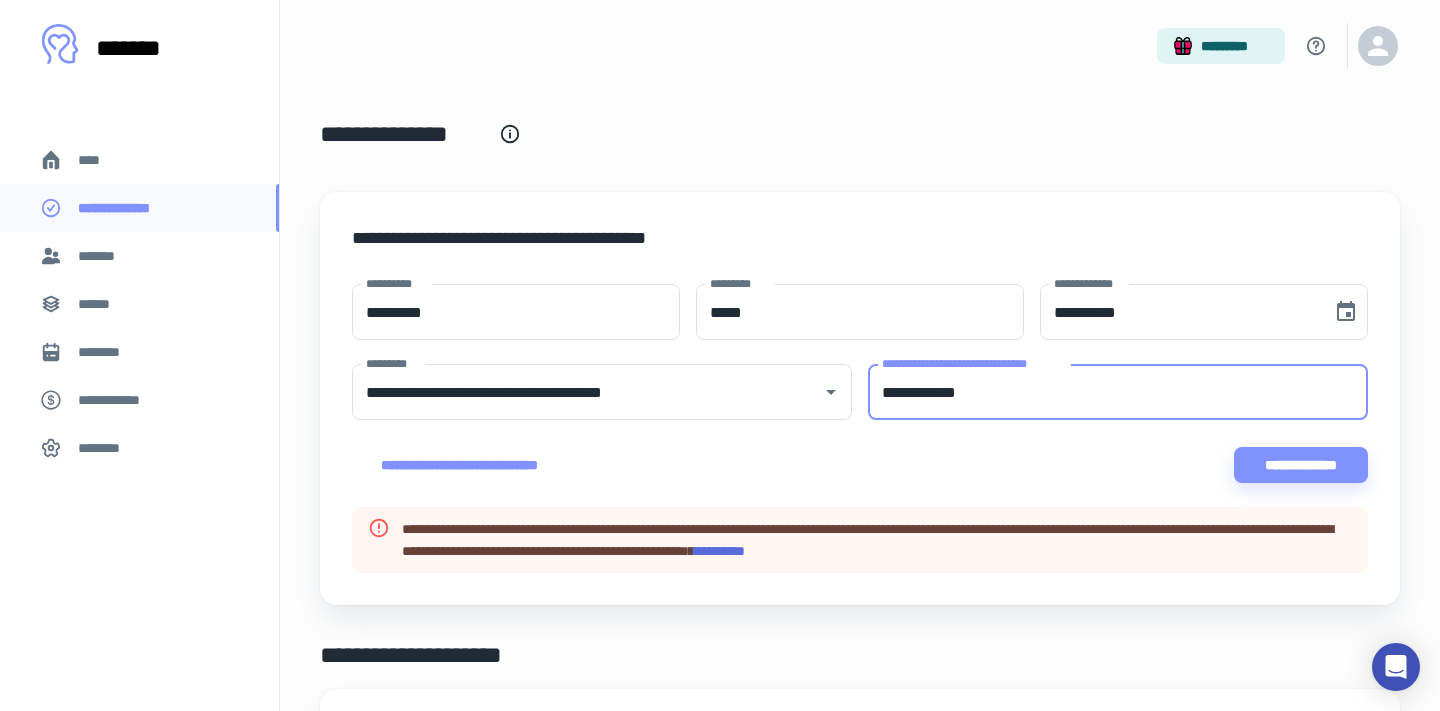 type on "**********" 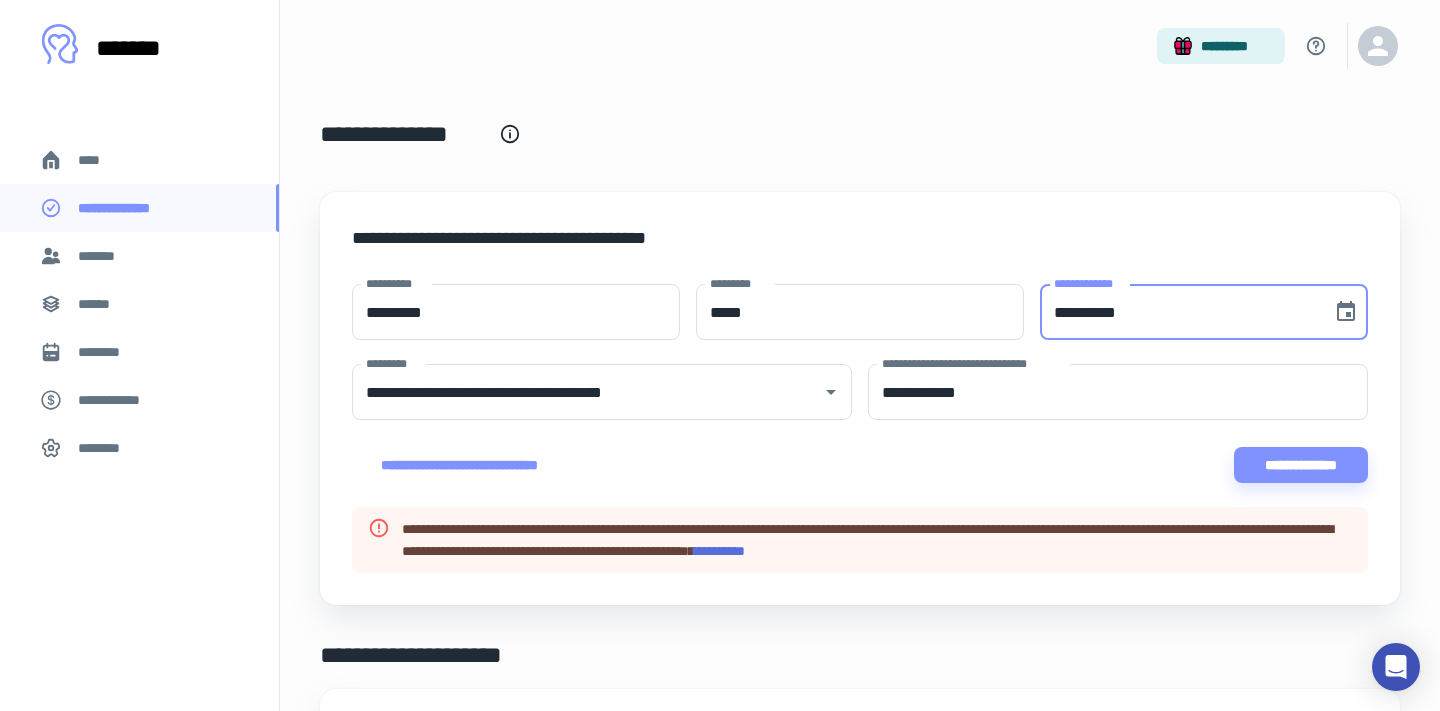click on "**********" at bounding box center [1179, 312] 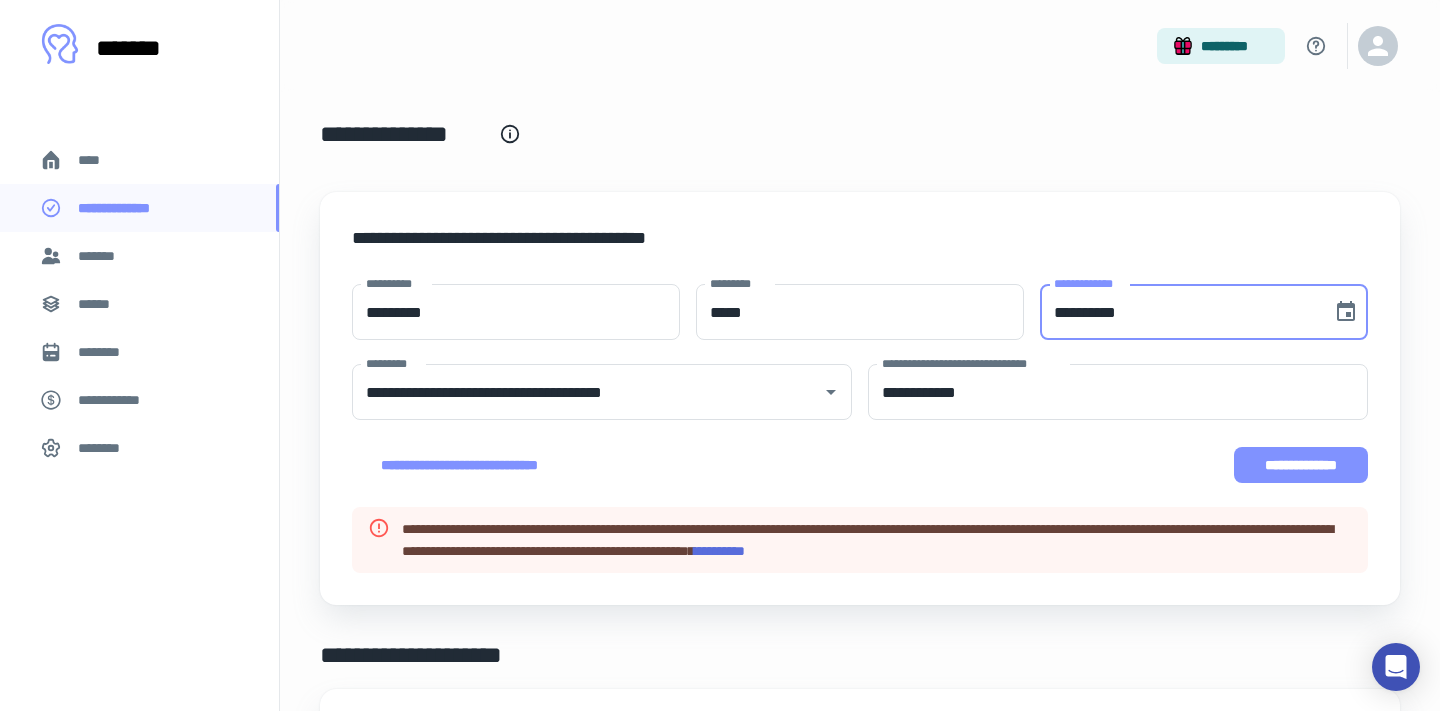 type on "**********" 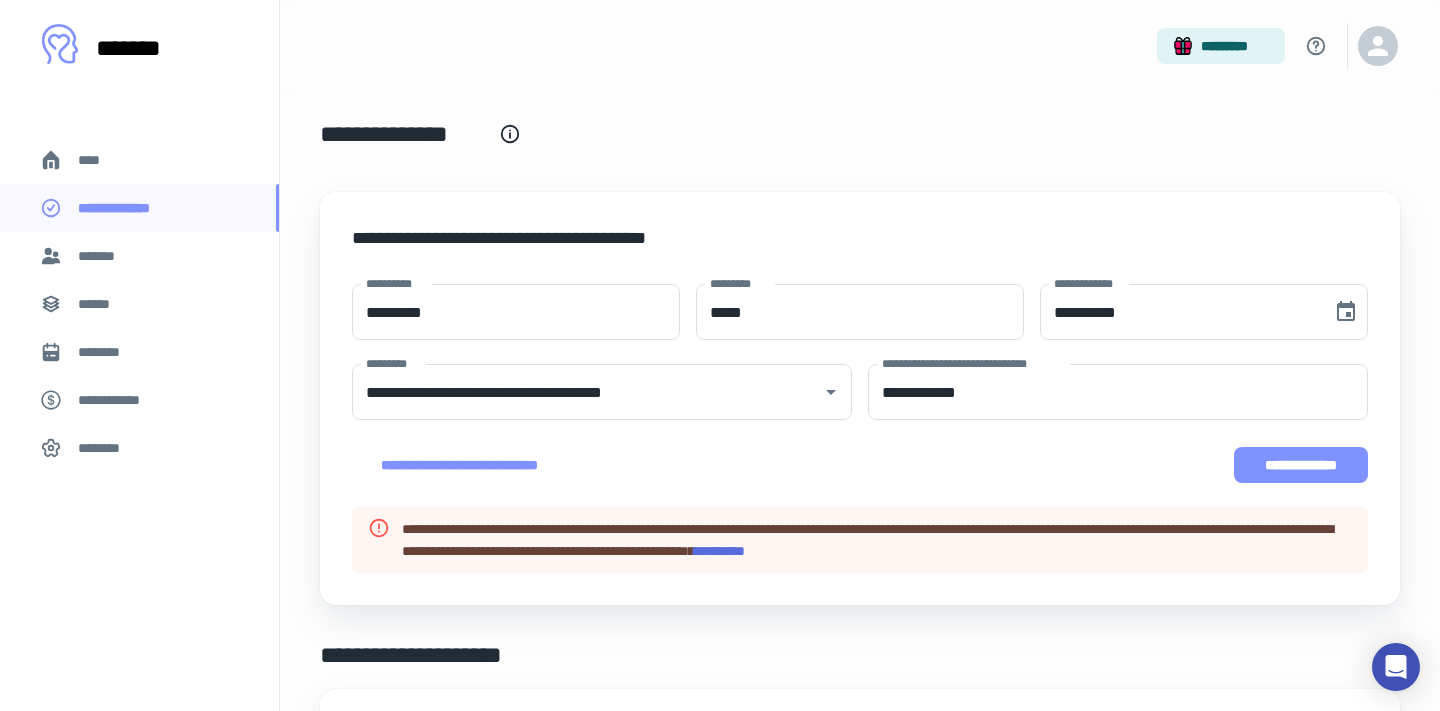 click on "**********" at bounding box center (1301, 465) 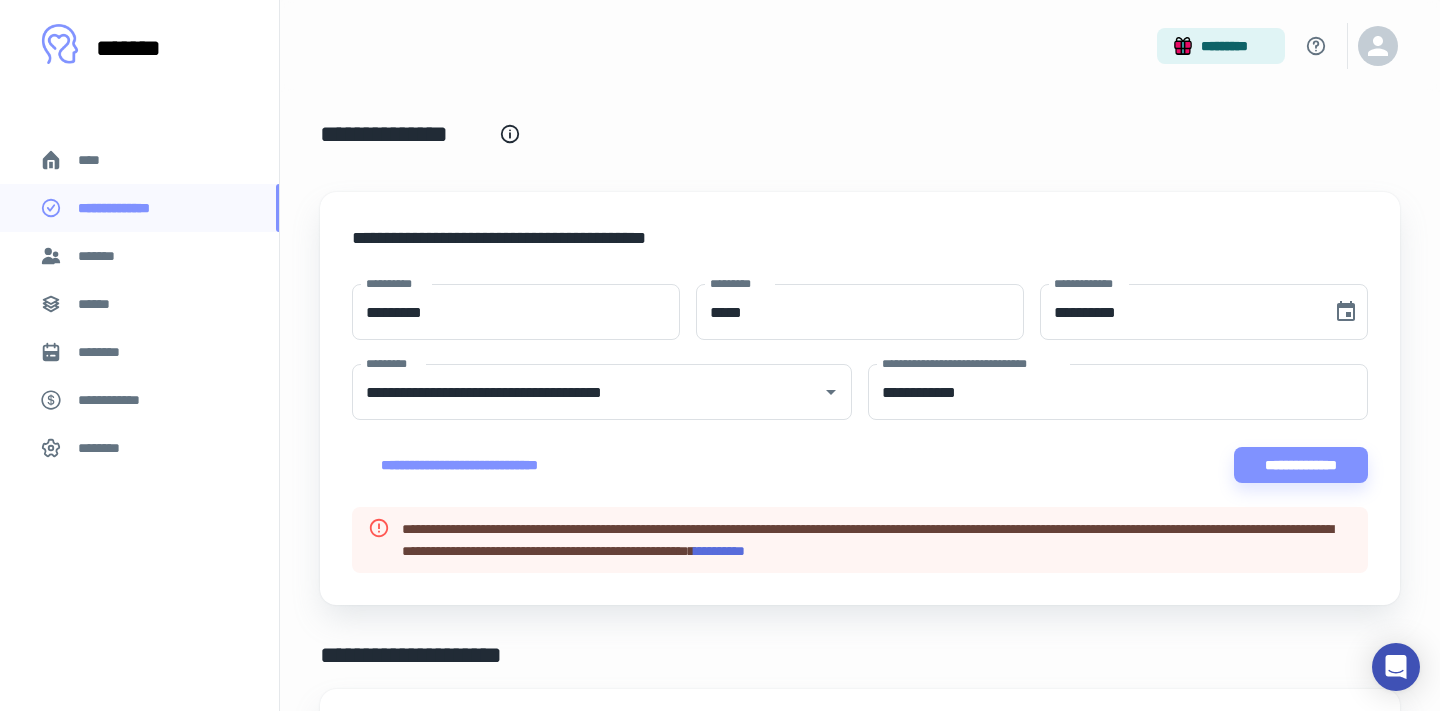drag, startPoint x: 506, startPoint y: 317, endPoint x: 179, endPoint y: 296, distance: 327.6736 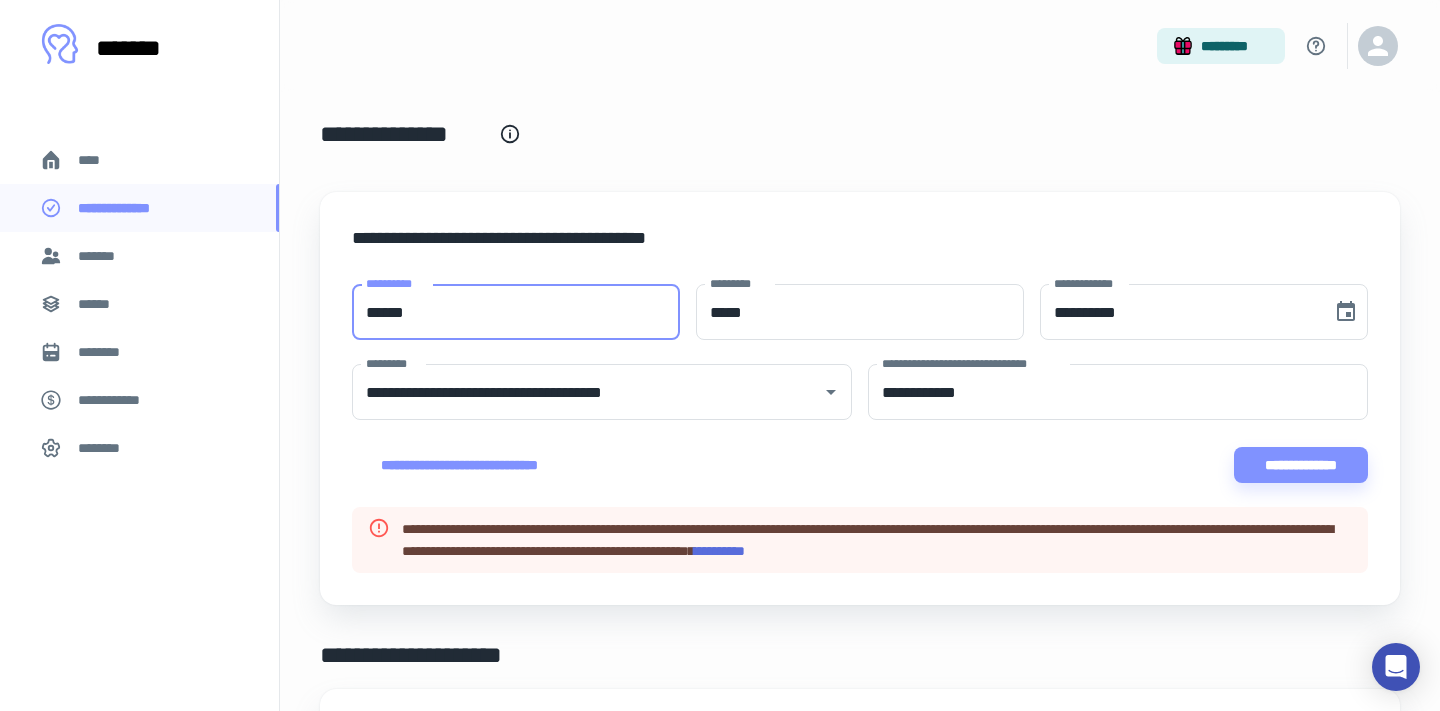 type on "******" 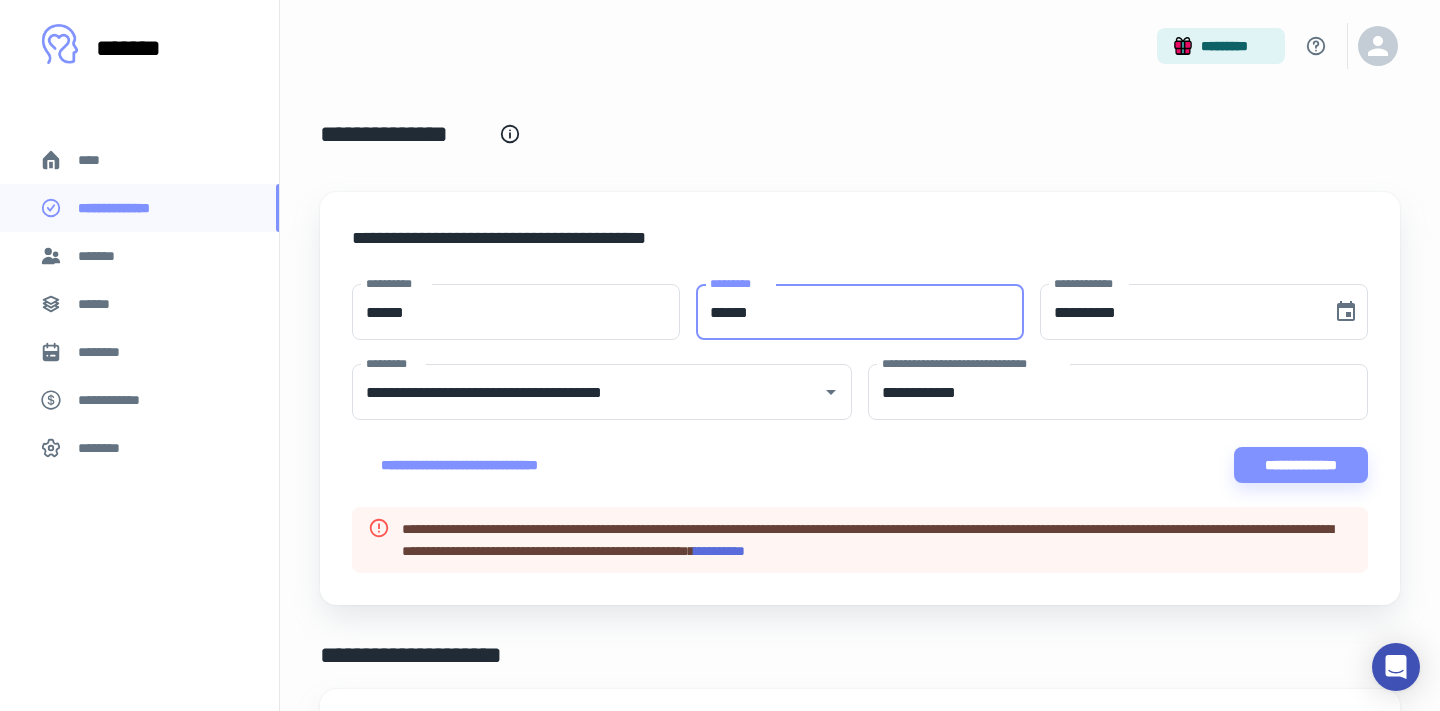 type on "******" 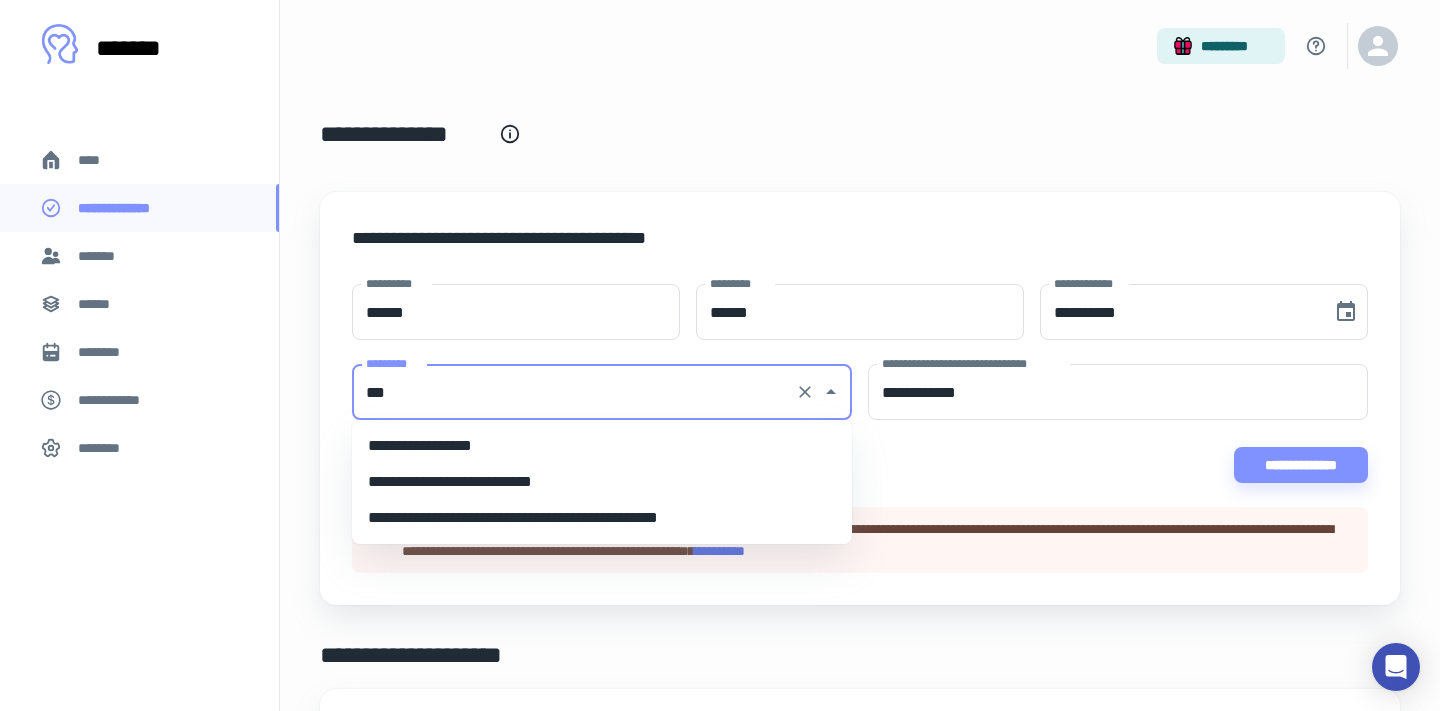scroll, scrollTop: 0, scrollLeft: 0, axis: both 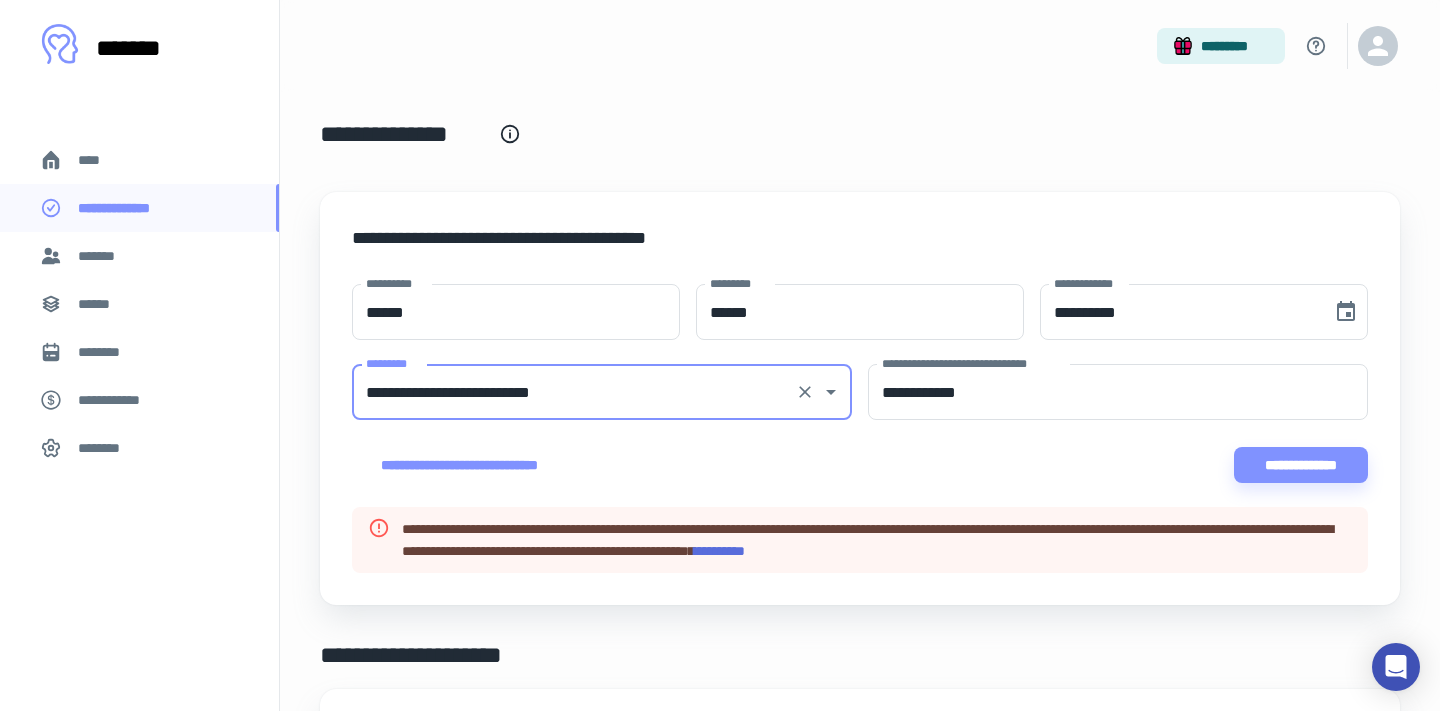type on "**********" 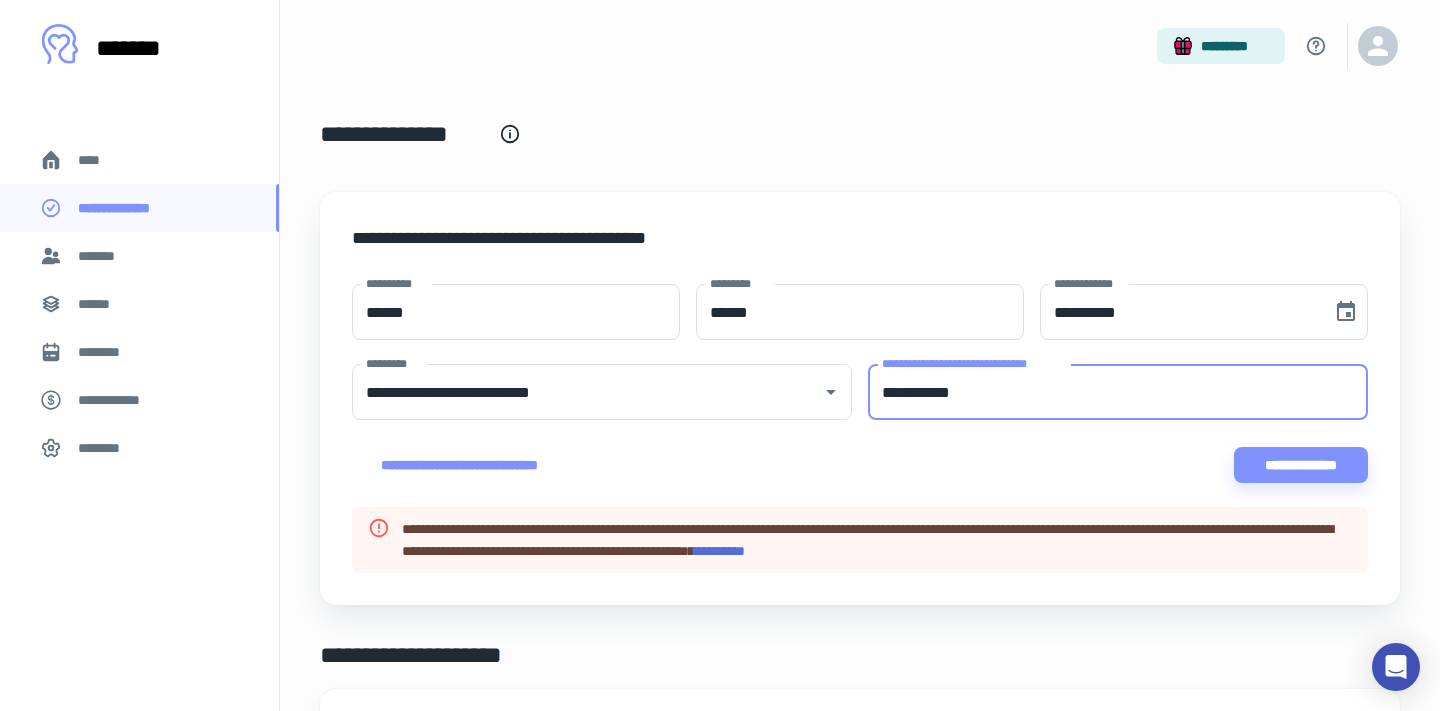 type on "**********" 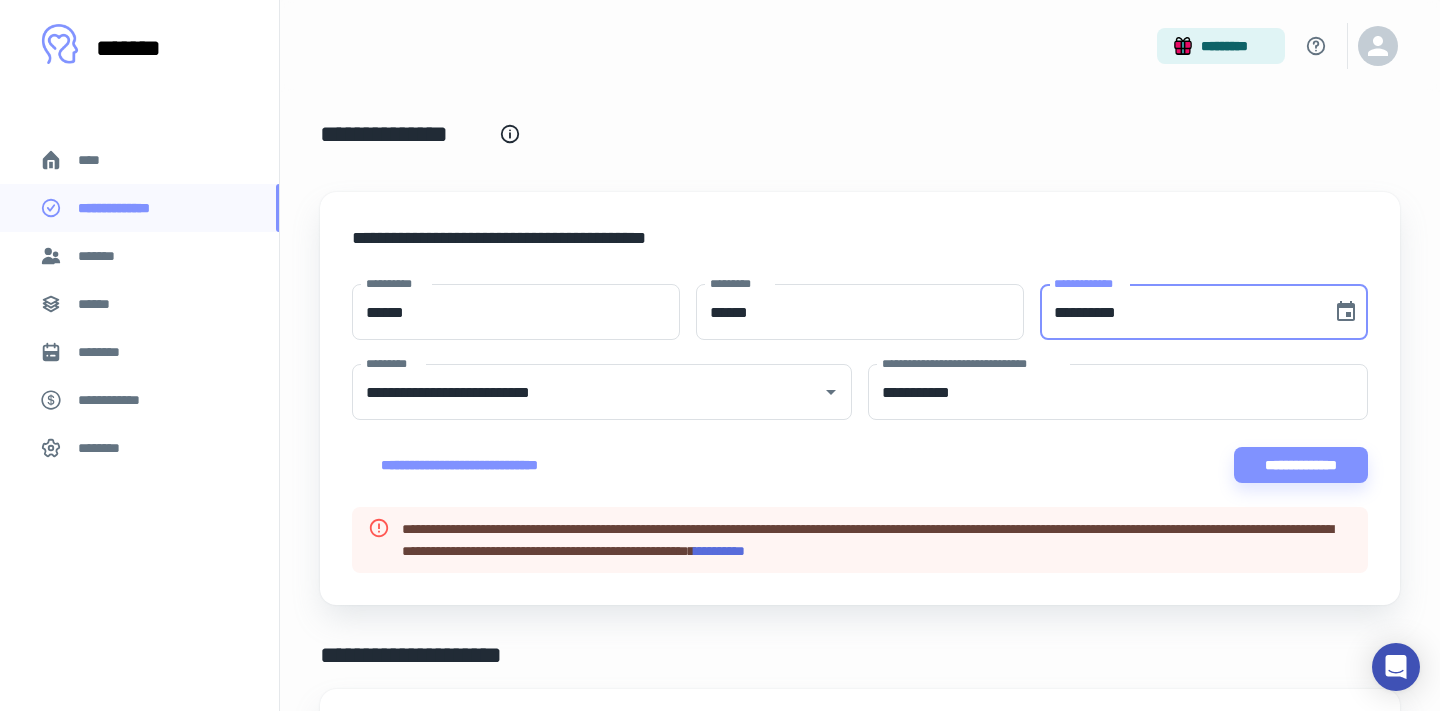 click on "**********" at bounding box center (1179, 312) 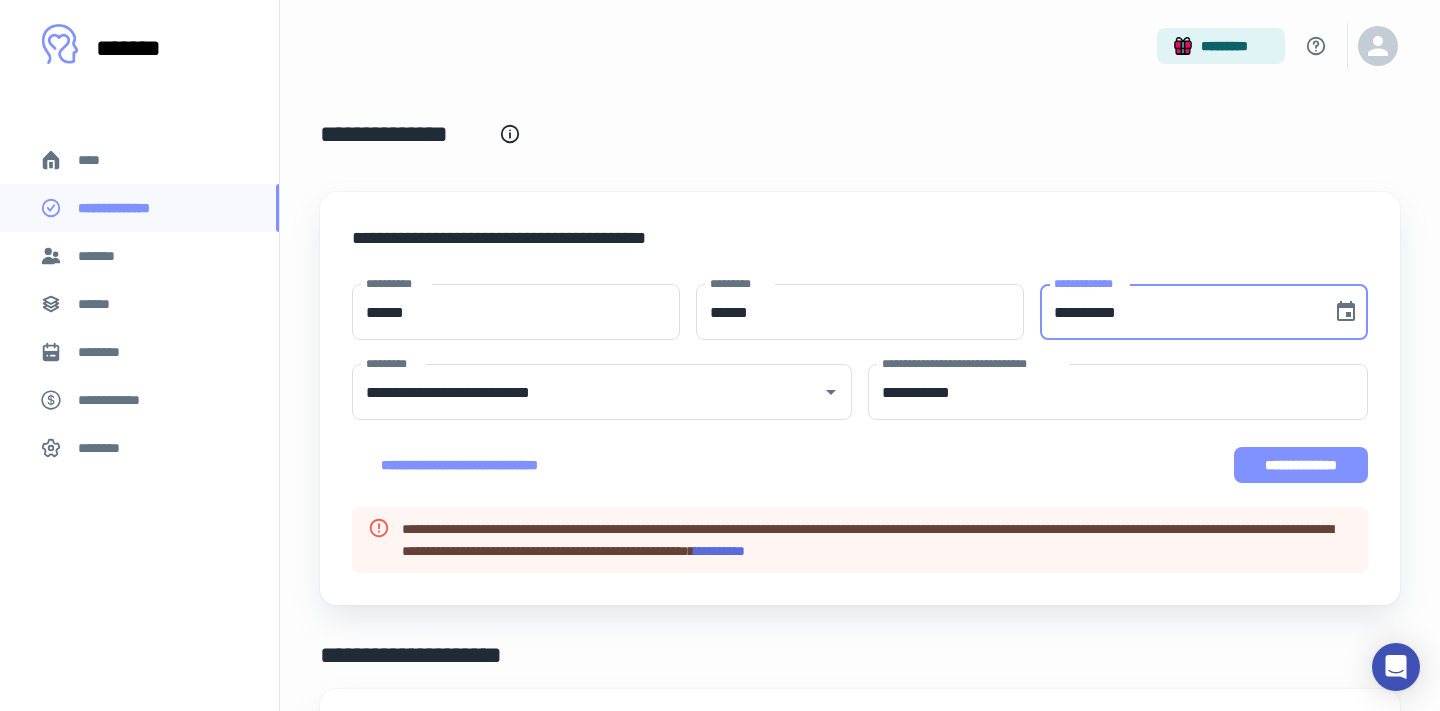 type on "**********" 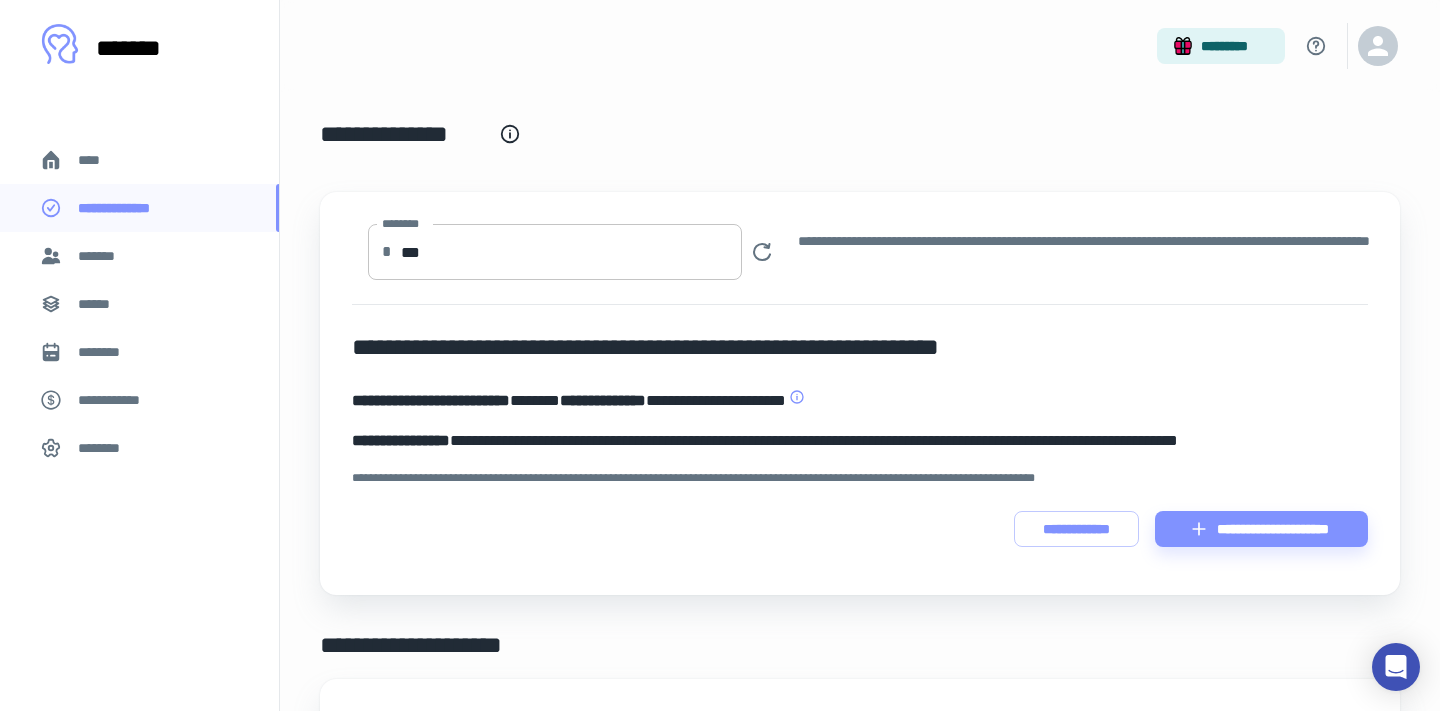 click on "***" at bounding box center [571, 252] 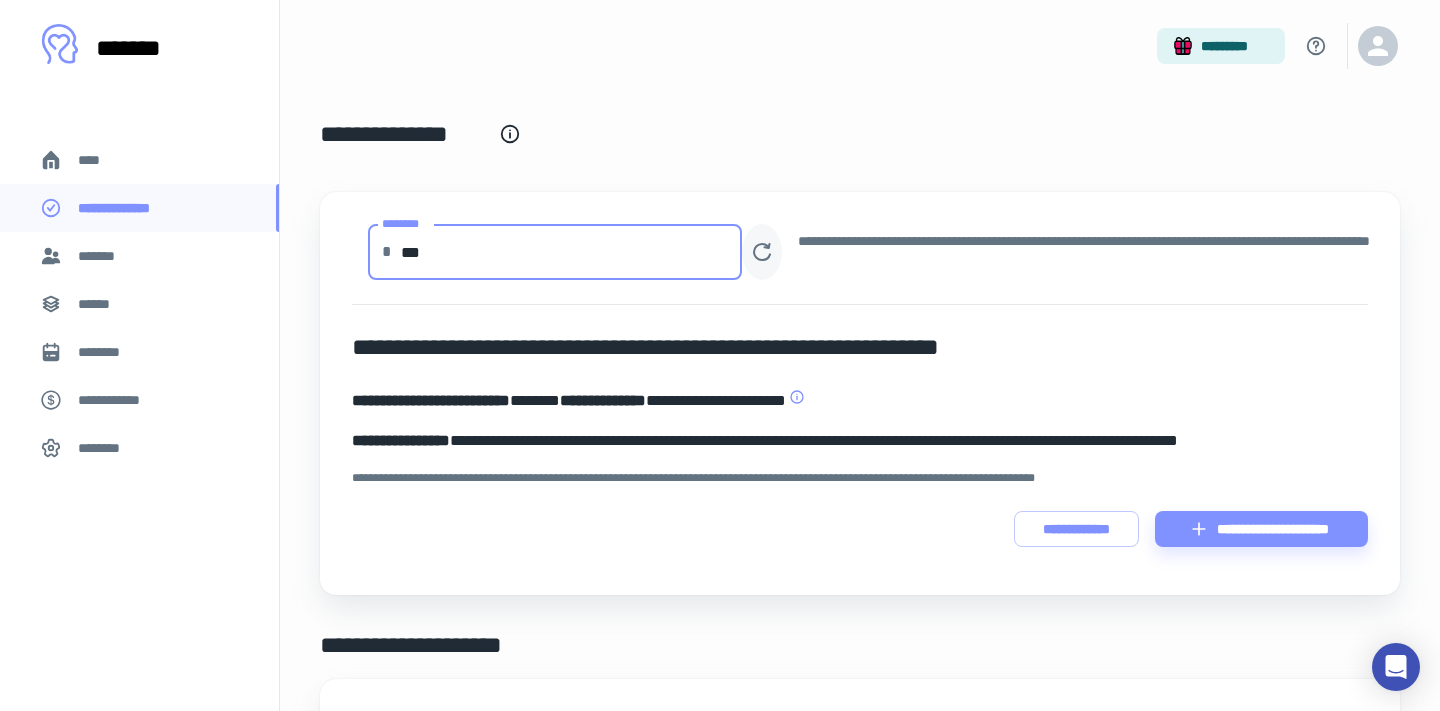 type on "***" 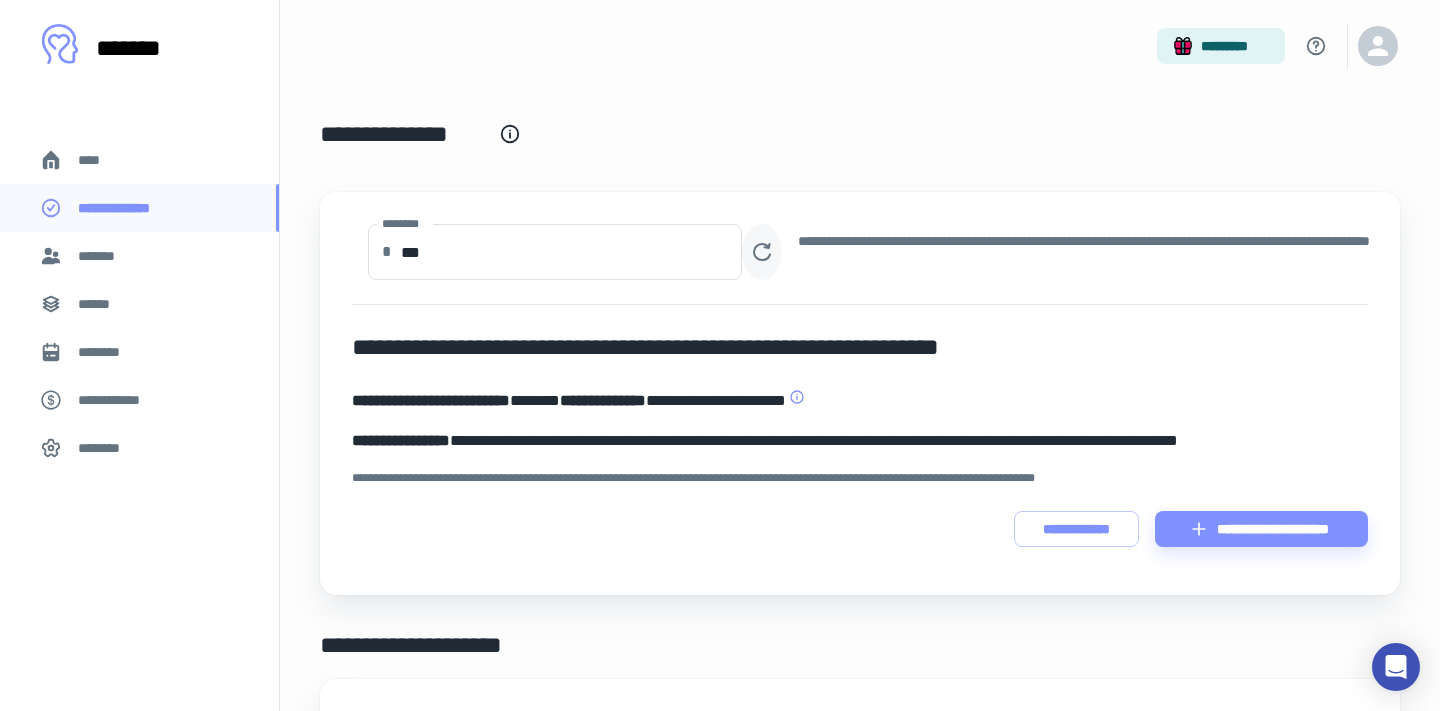 type 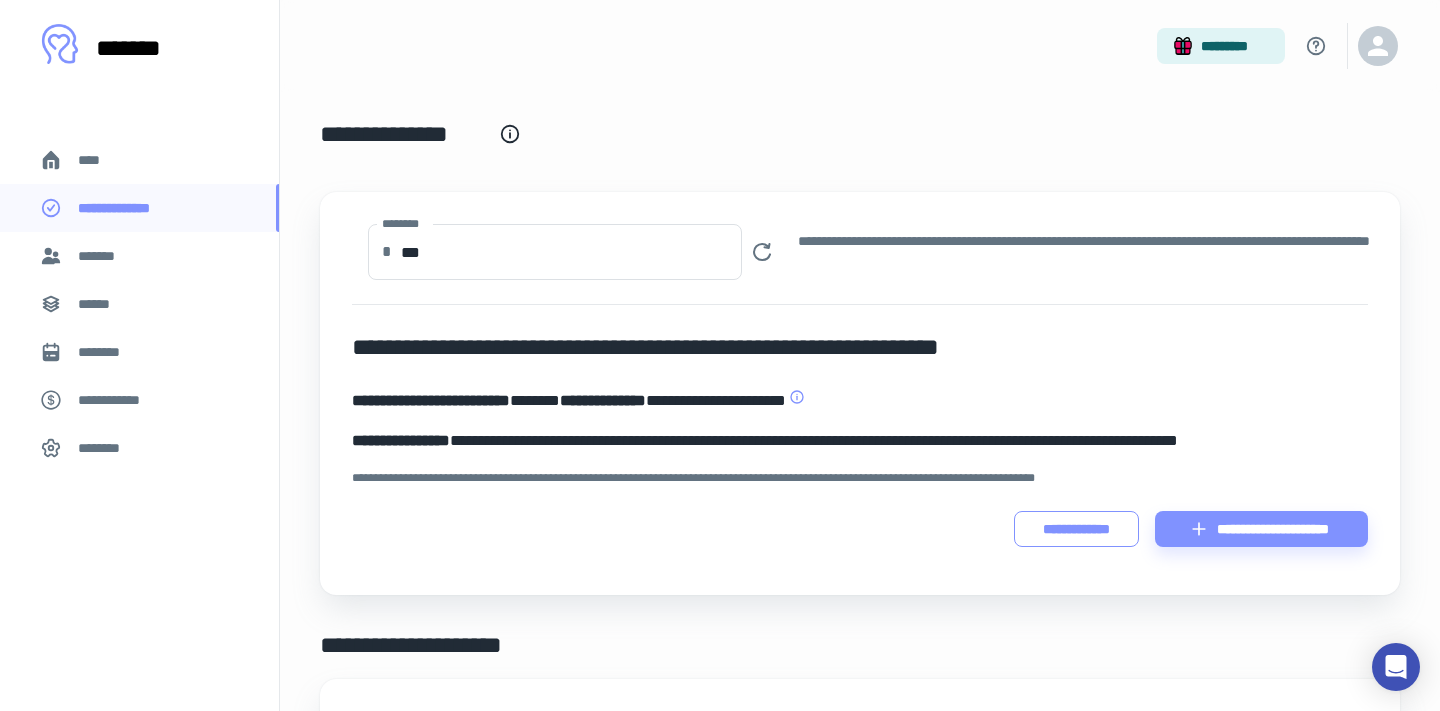 click on "**********" at bounding box center (1076, 529) 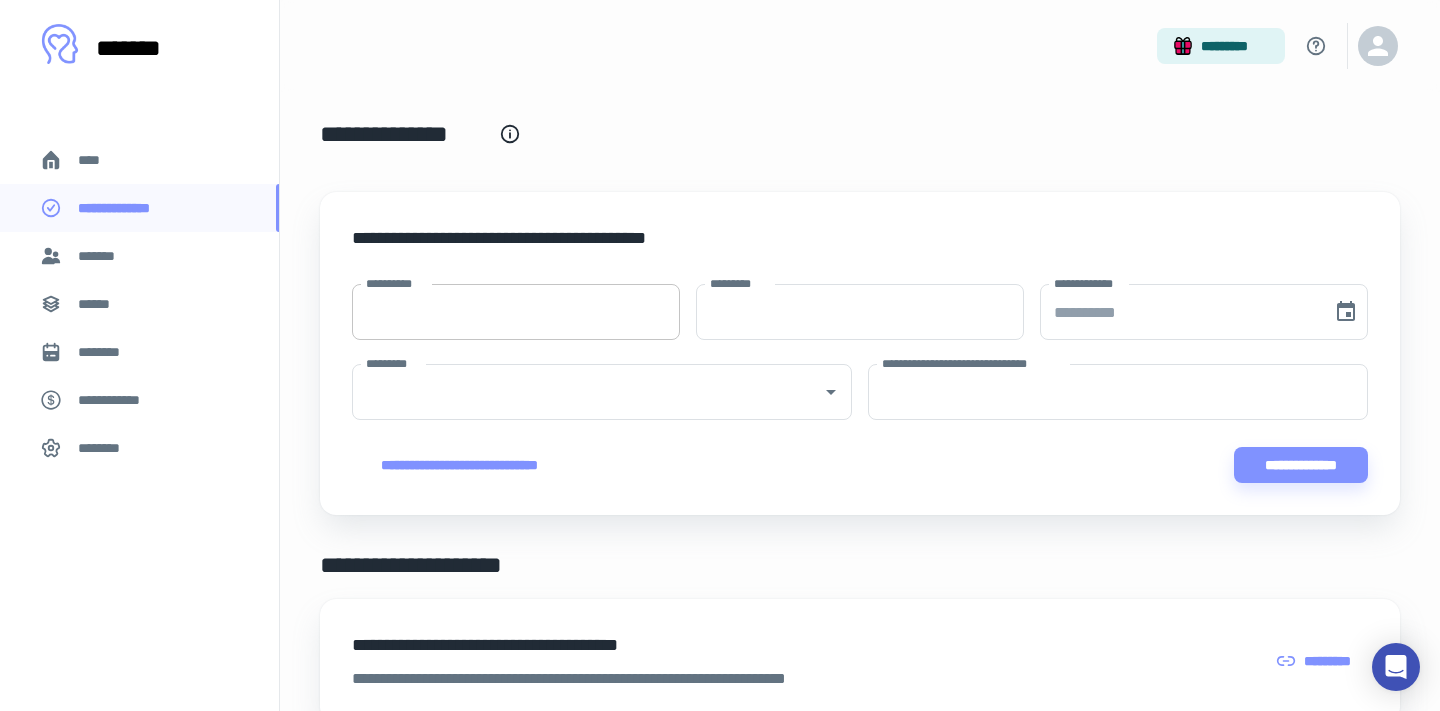 click on "**********" at bounding box center (516, 312) 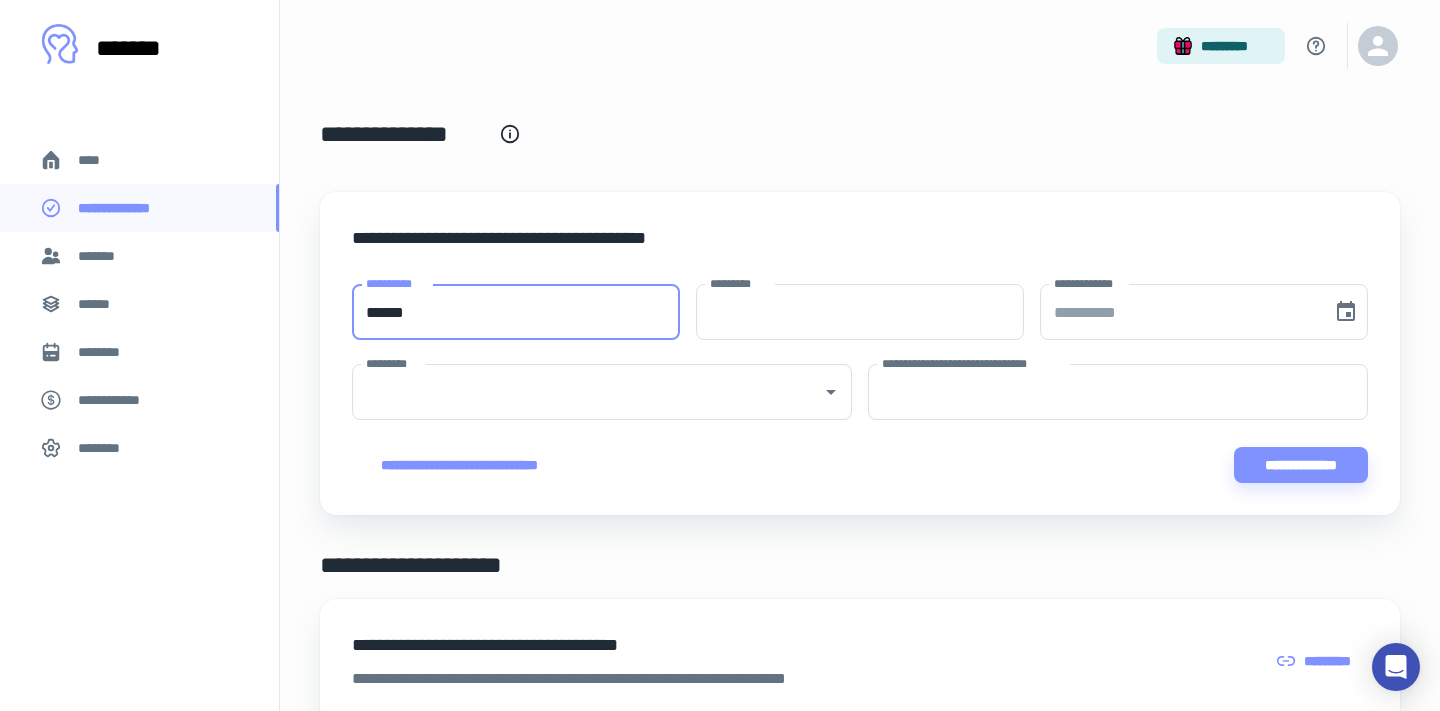 type on "******" 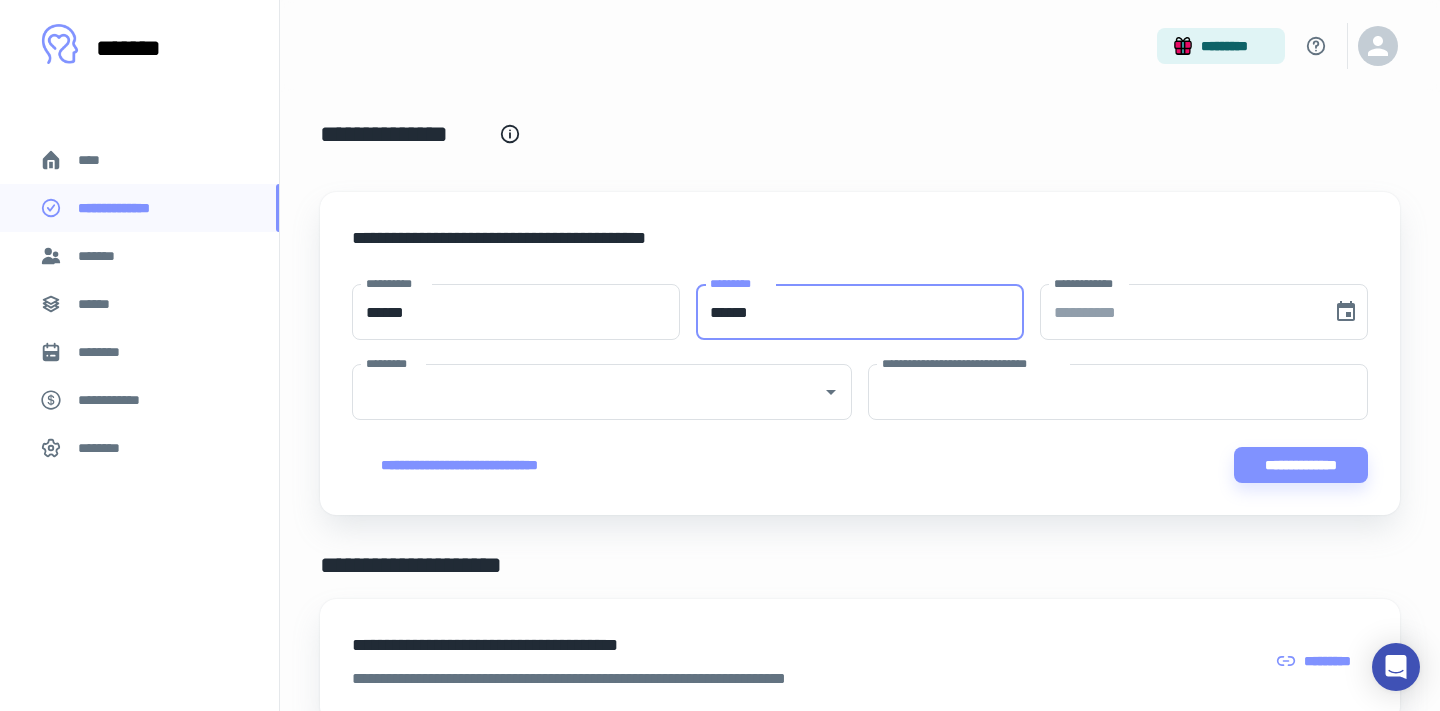 type on "******" 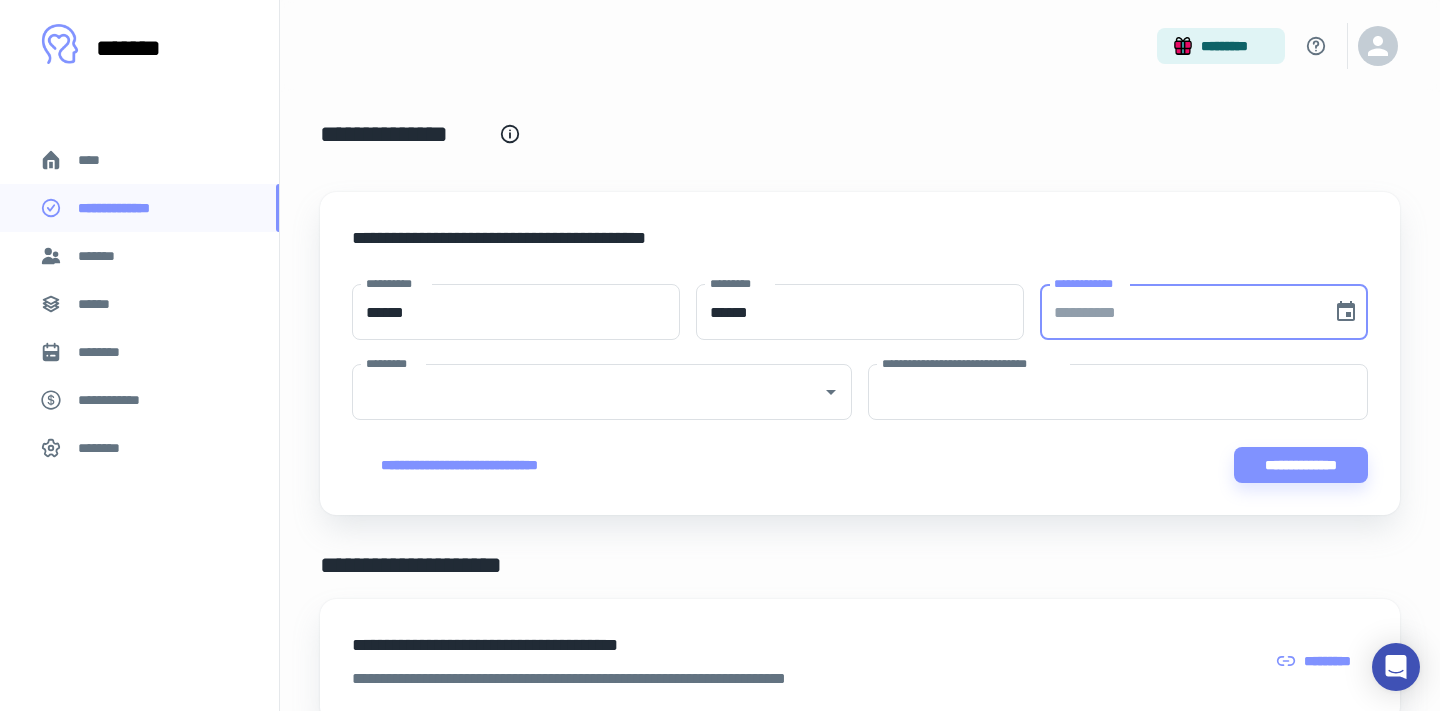 type on "**********" 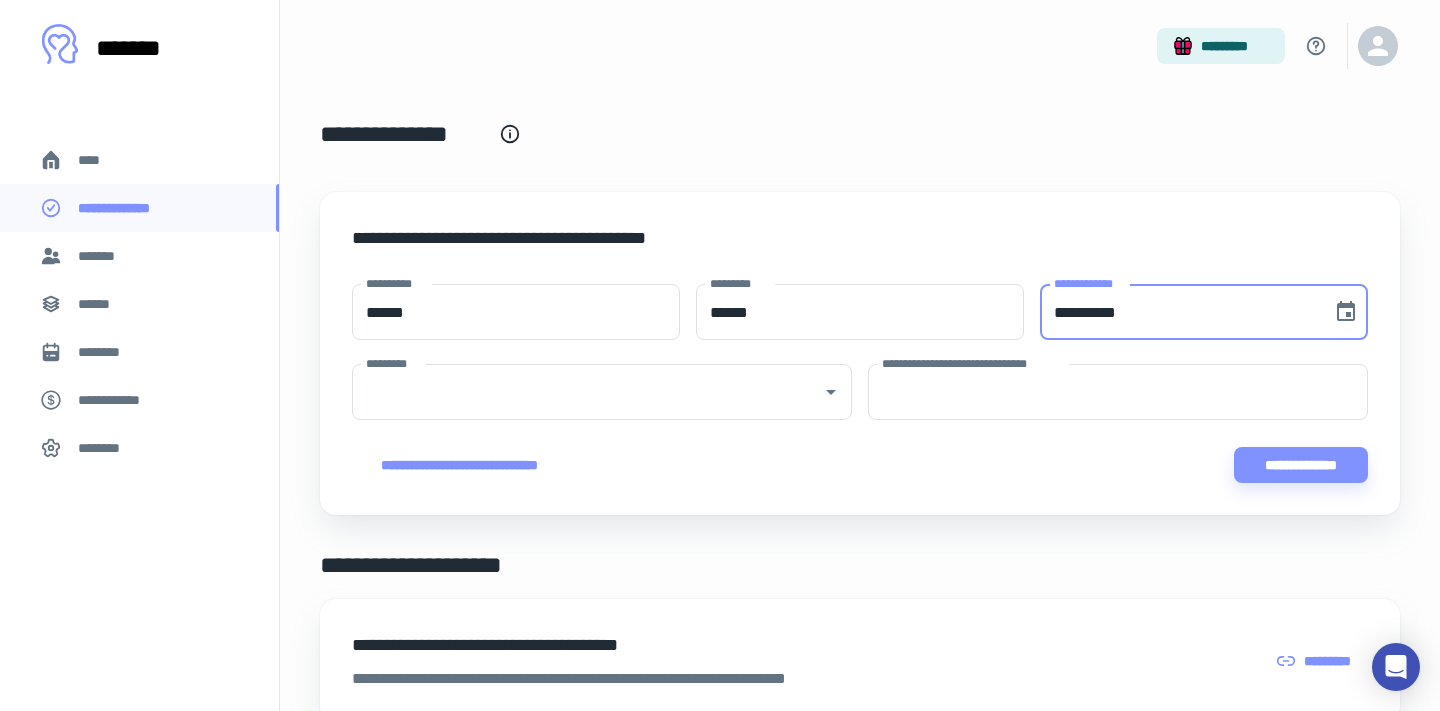 type 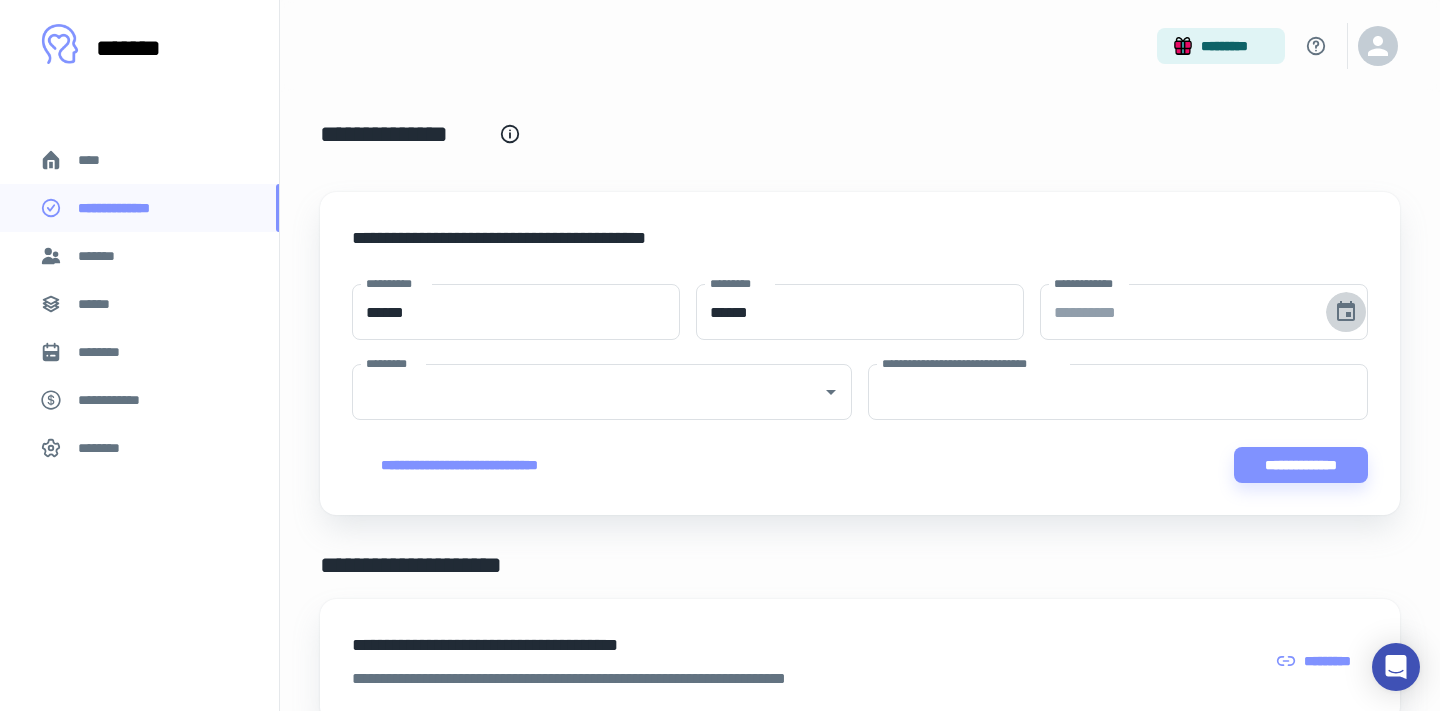 type 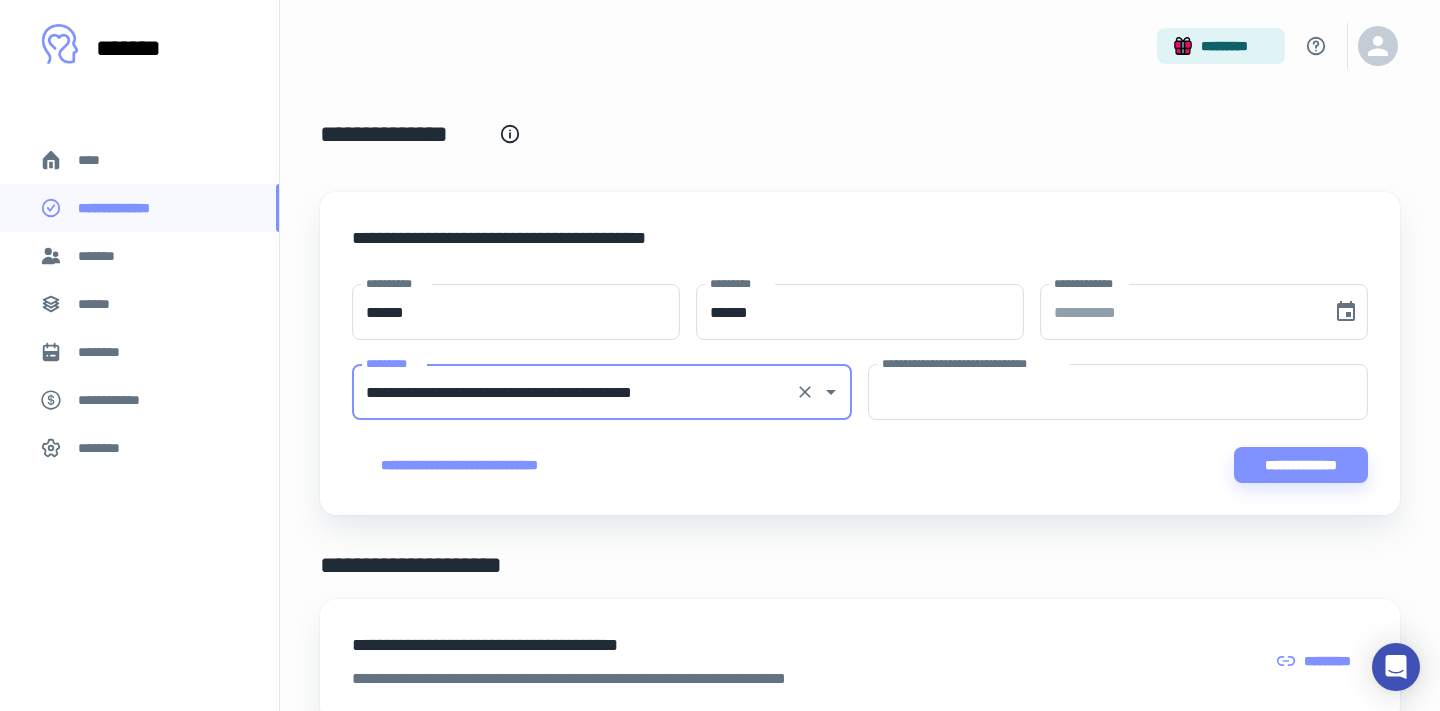 type on "**********" 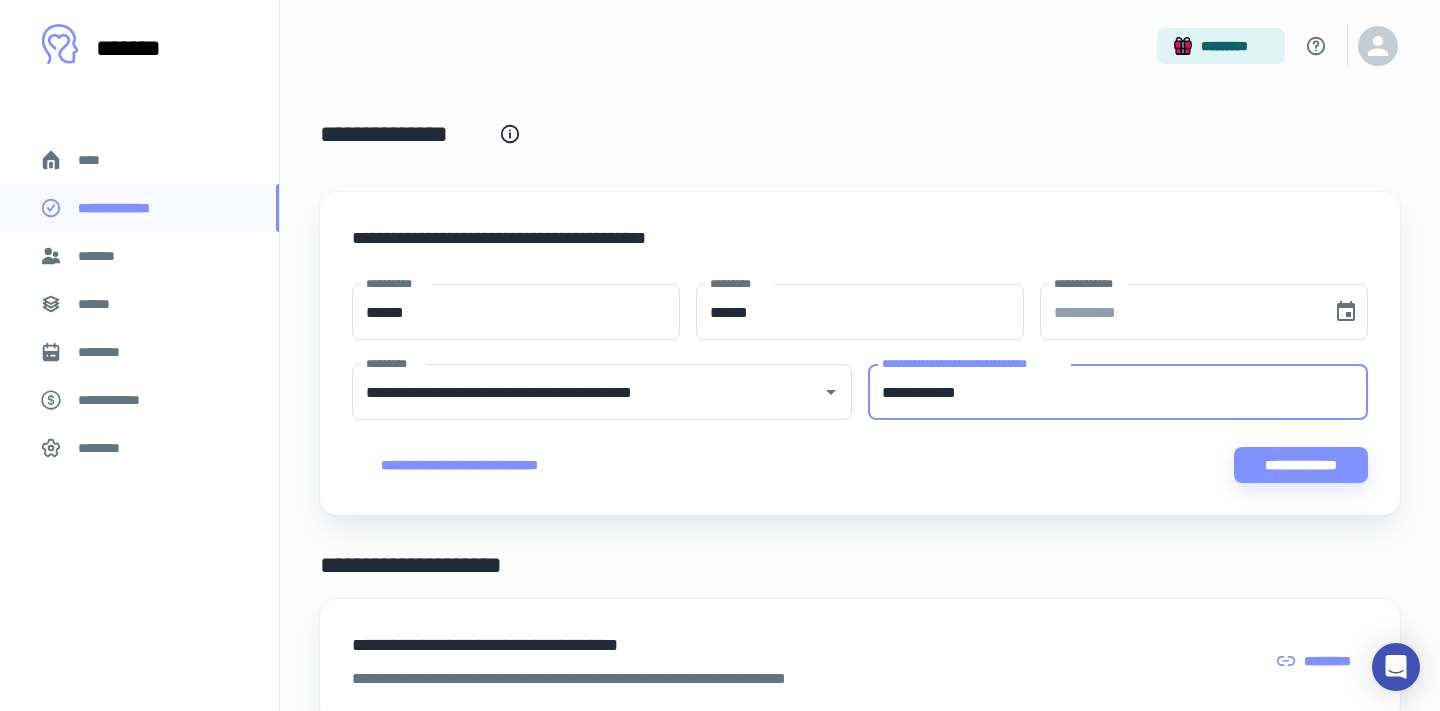 type on "**********" 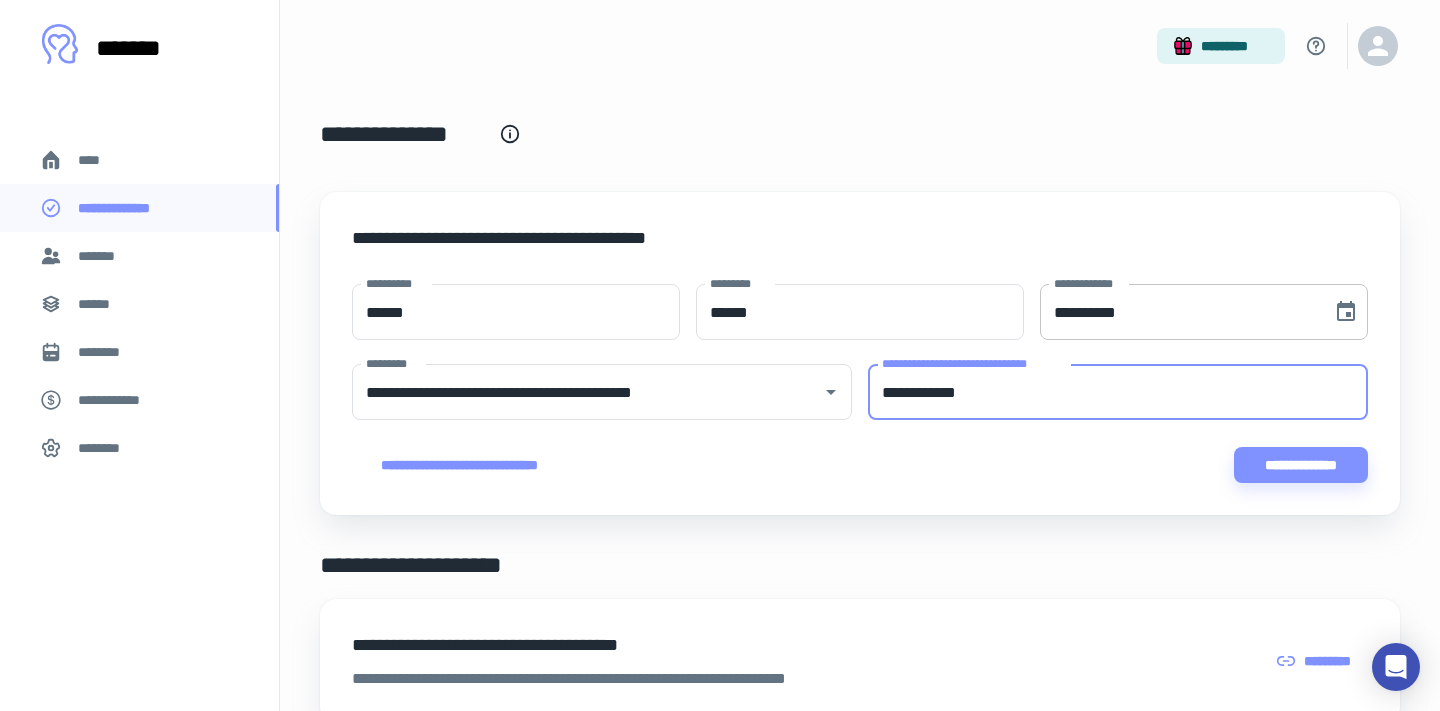 click on "**********" at bounding box center (1179, 312) 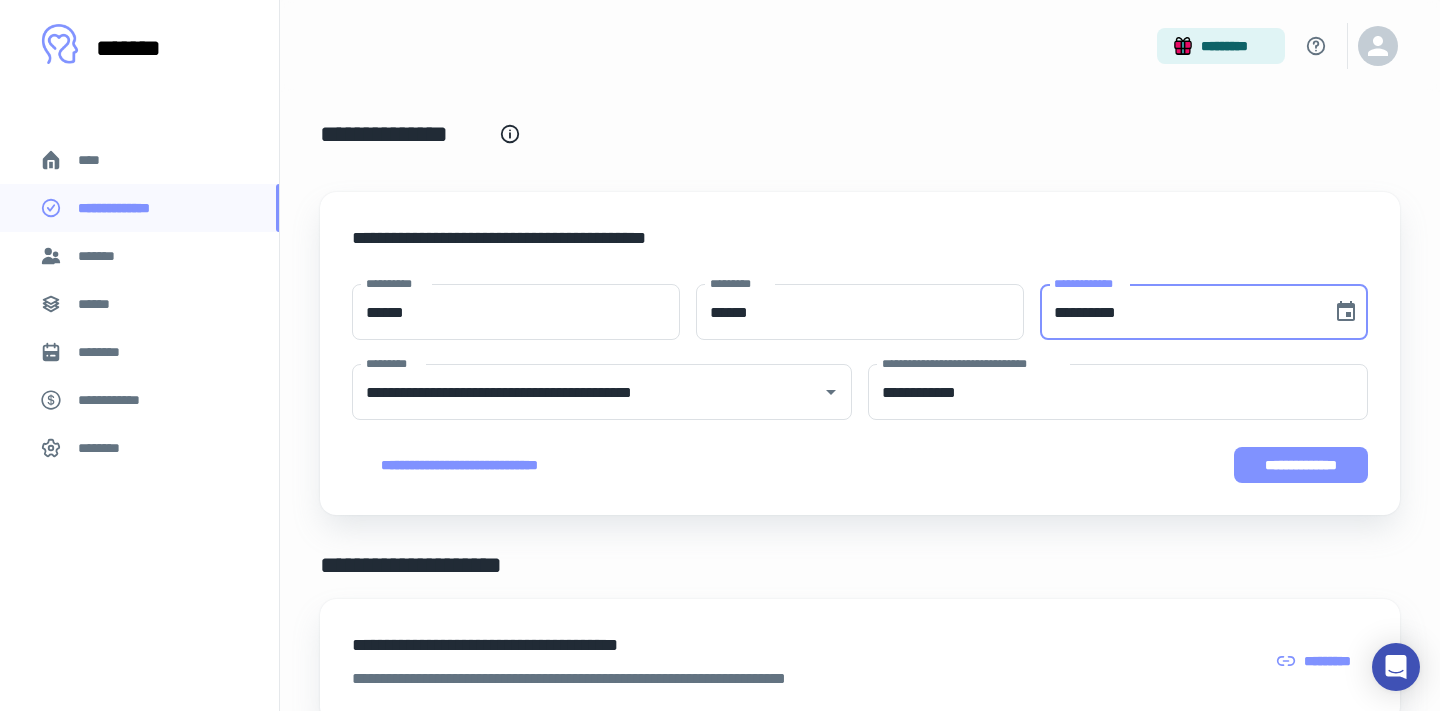 type on "**********" 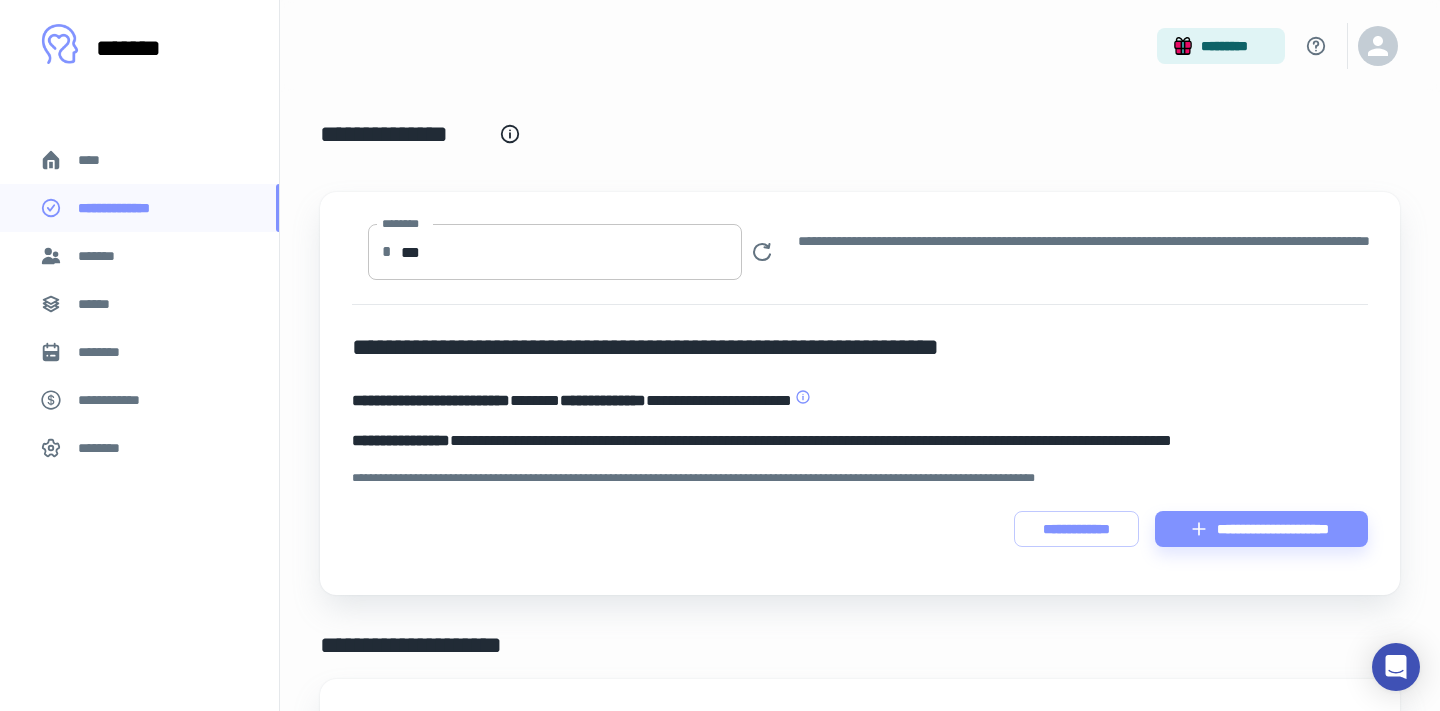 click on "***" at bounding box center (571, 252) 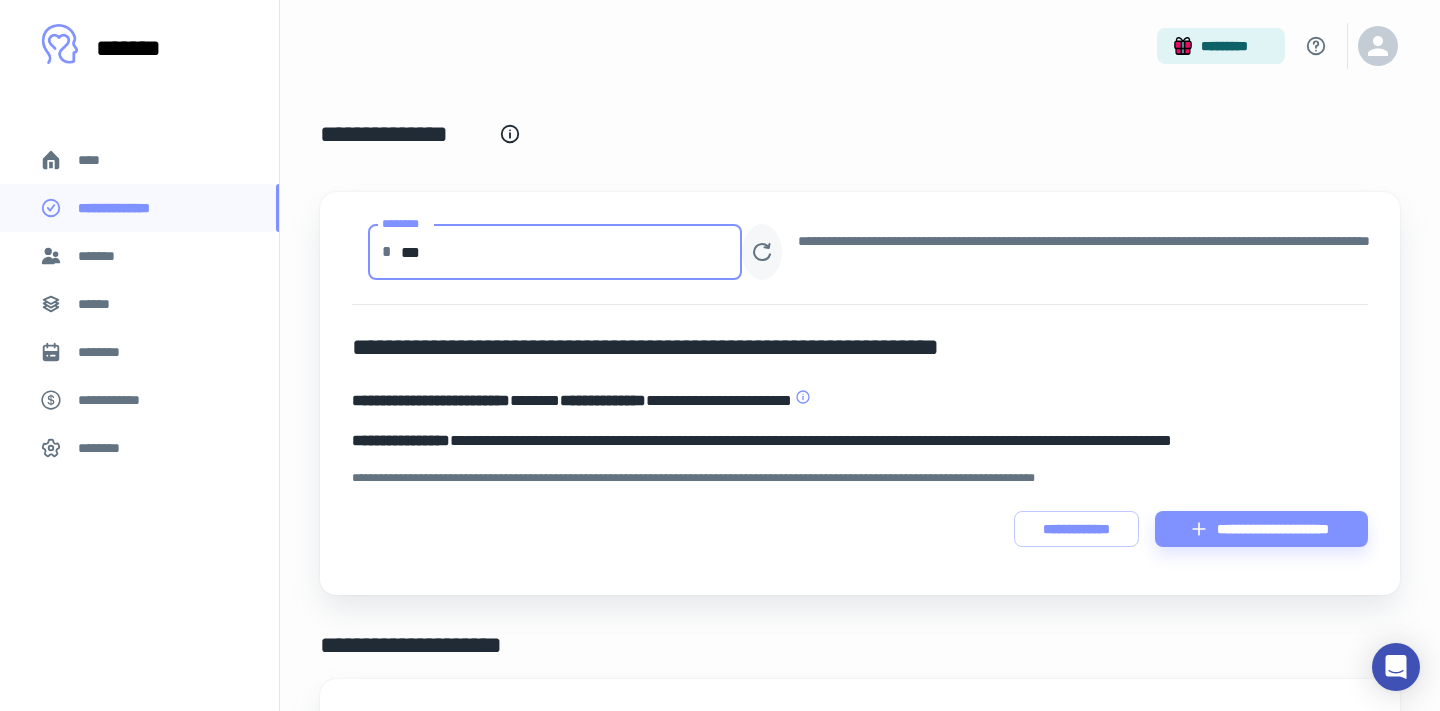 type on "***" 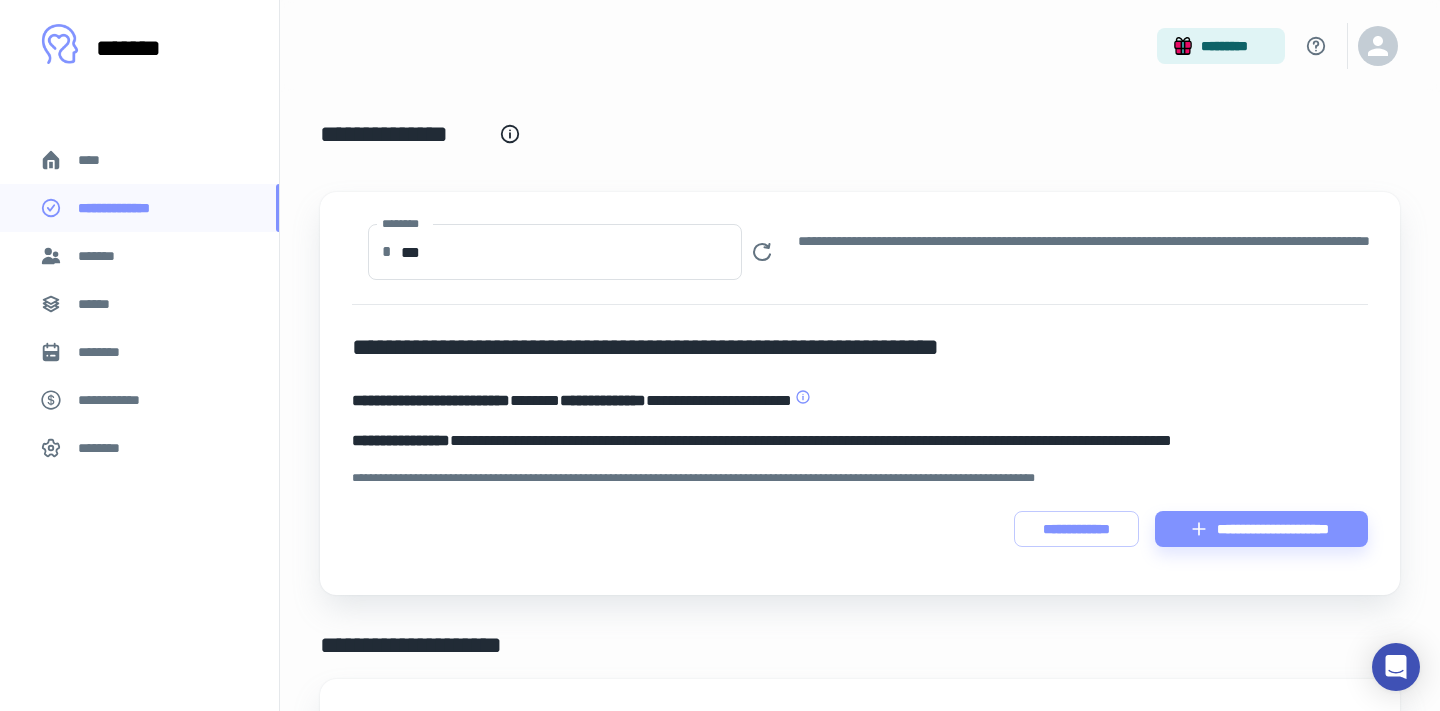 type 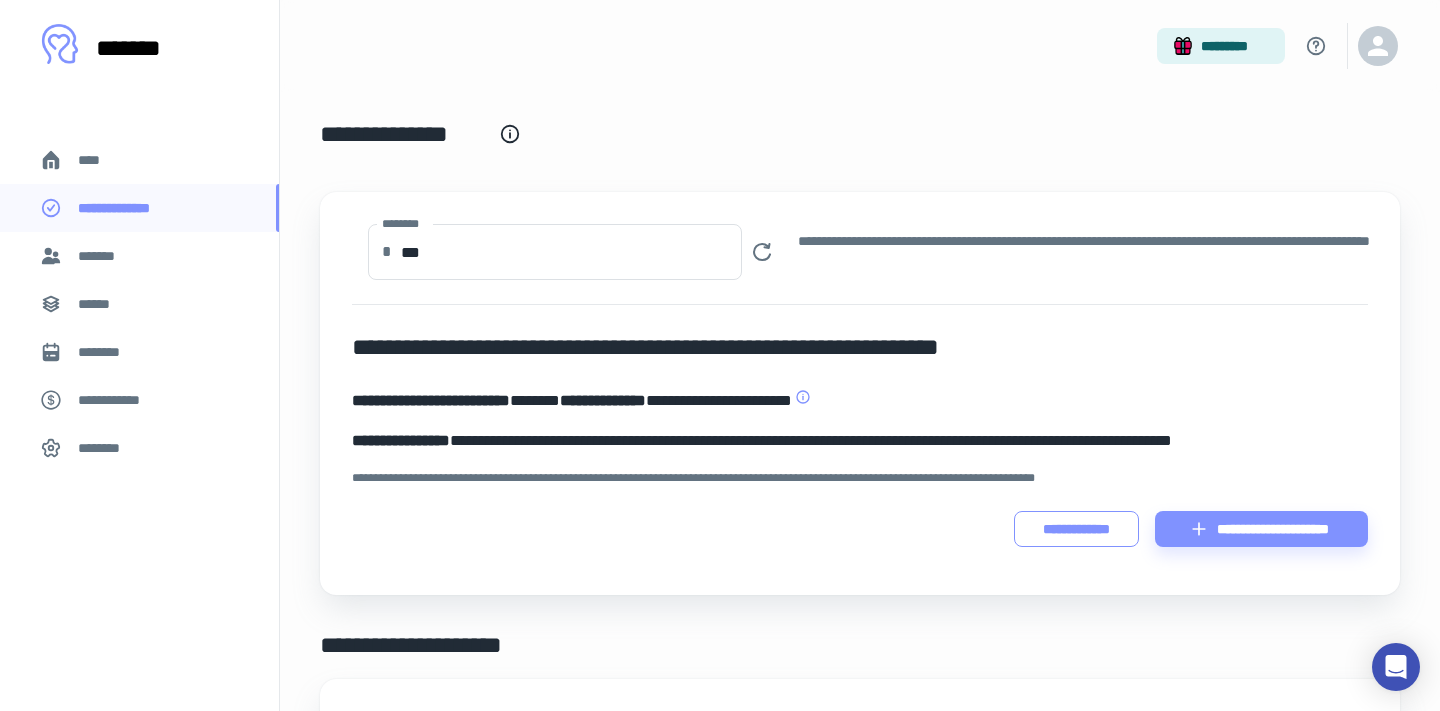 click on "**********" at bounding box center [1076, 529] 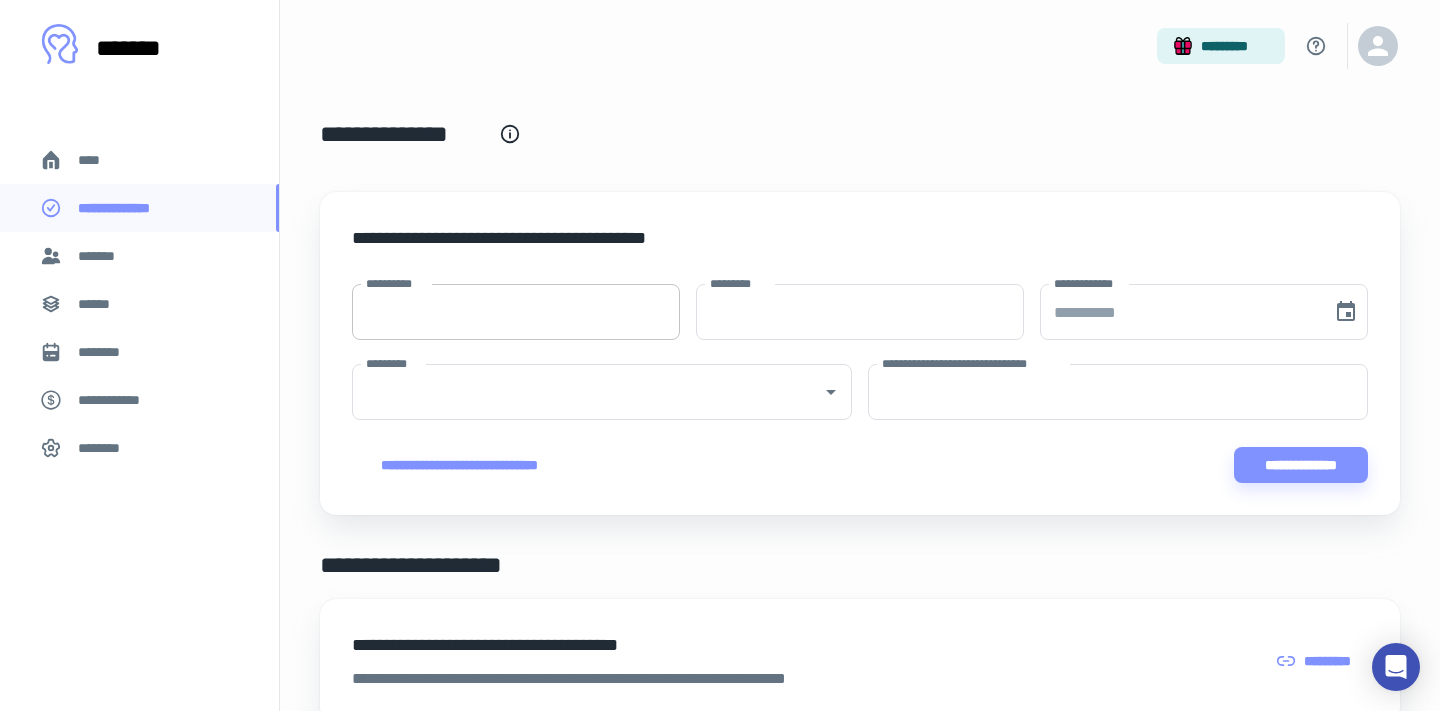 click on "**********" at bounding box center (516, 312) 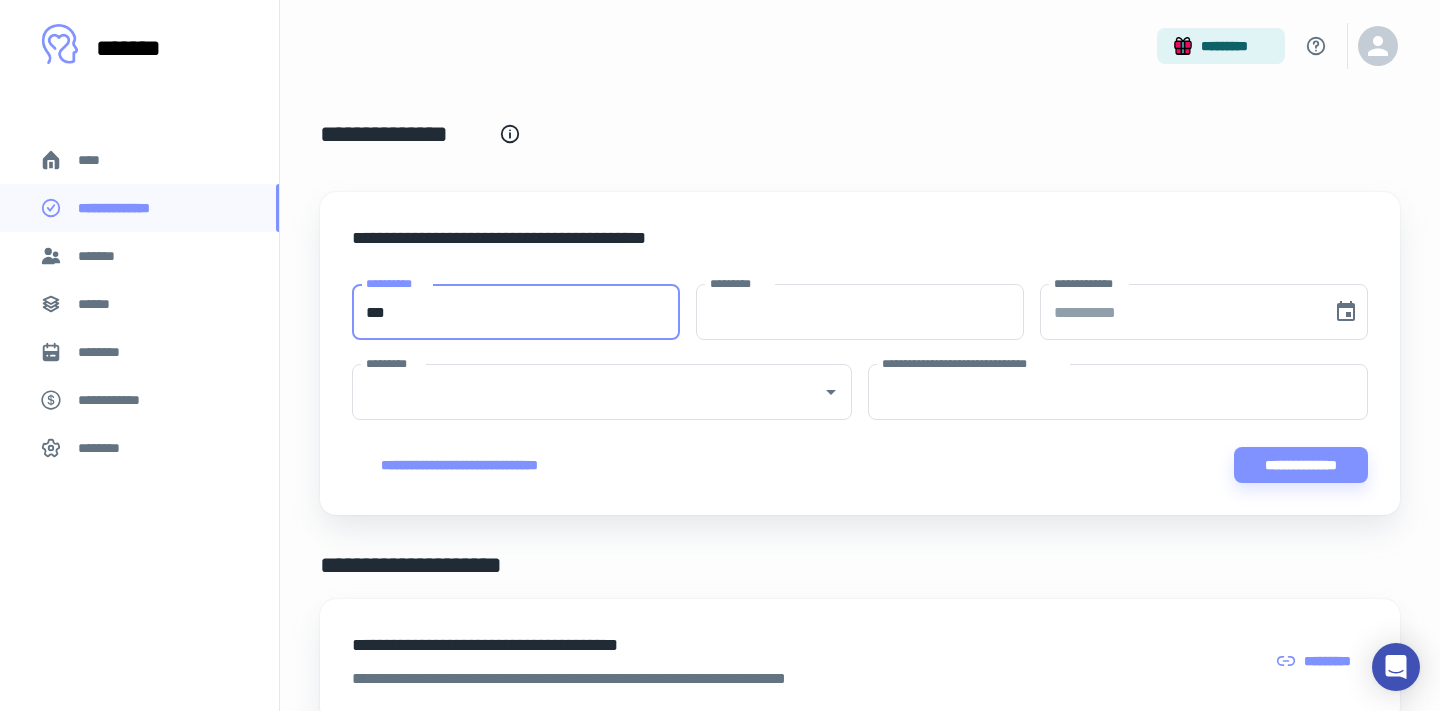 type on "***" 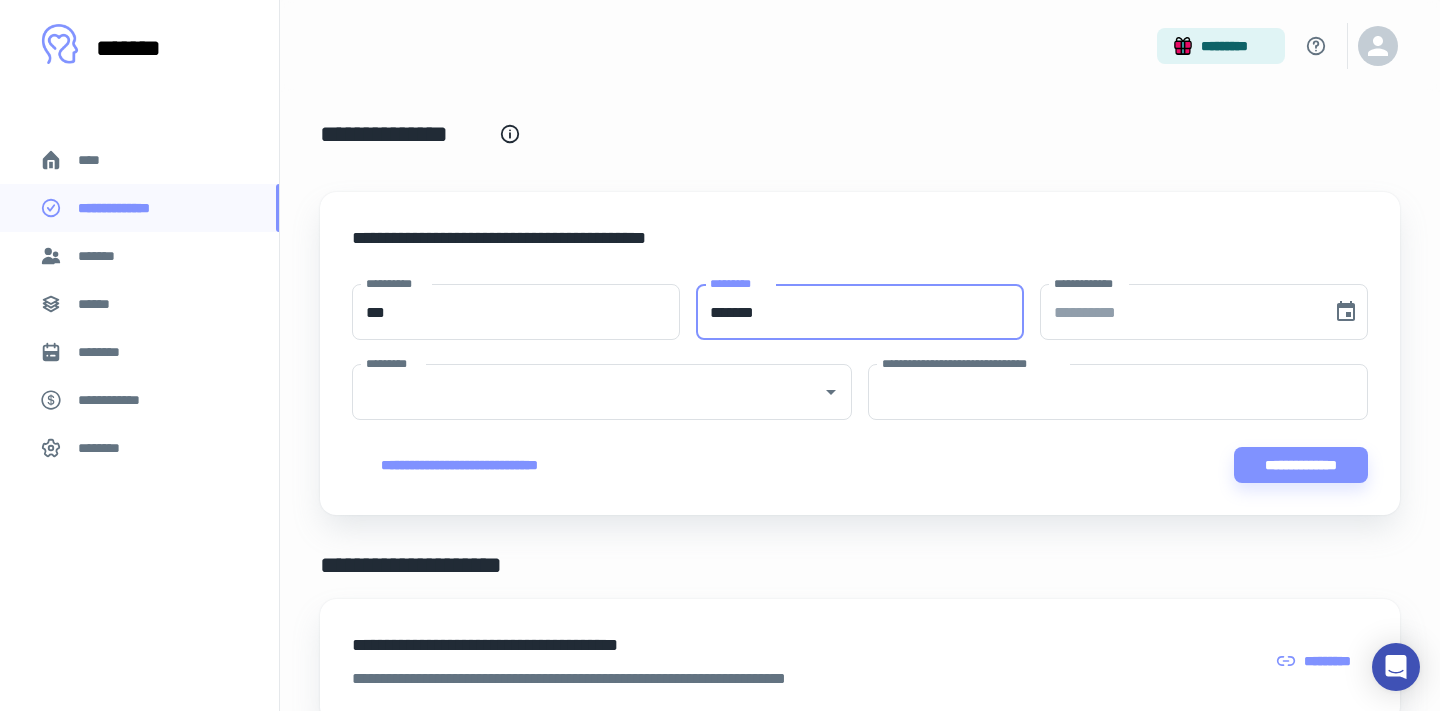 type on "*******" 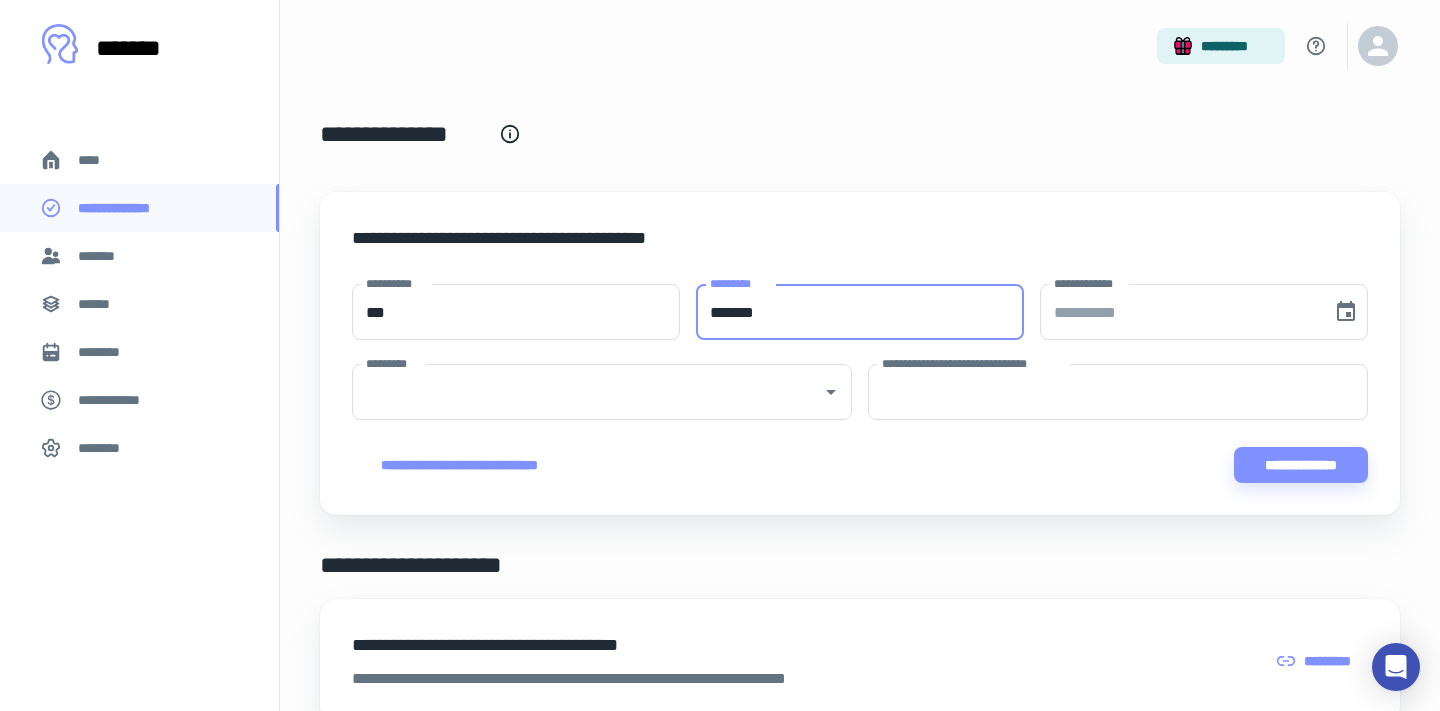 type on "**********" 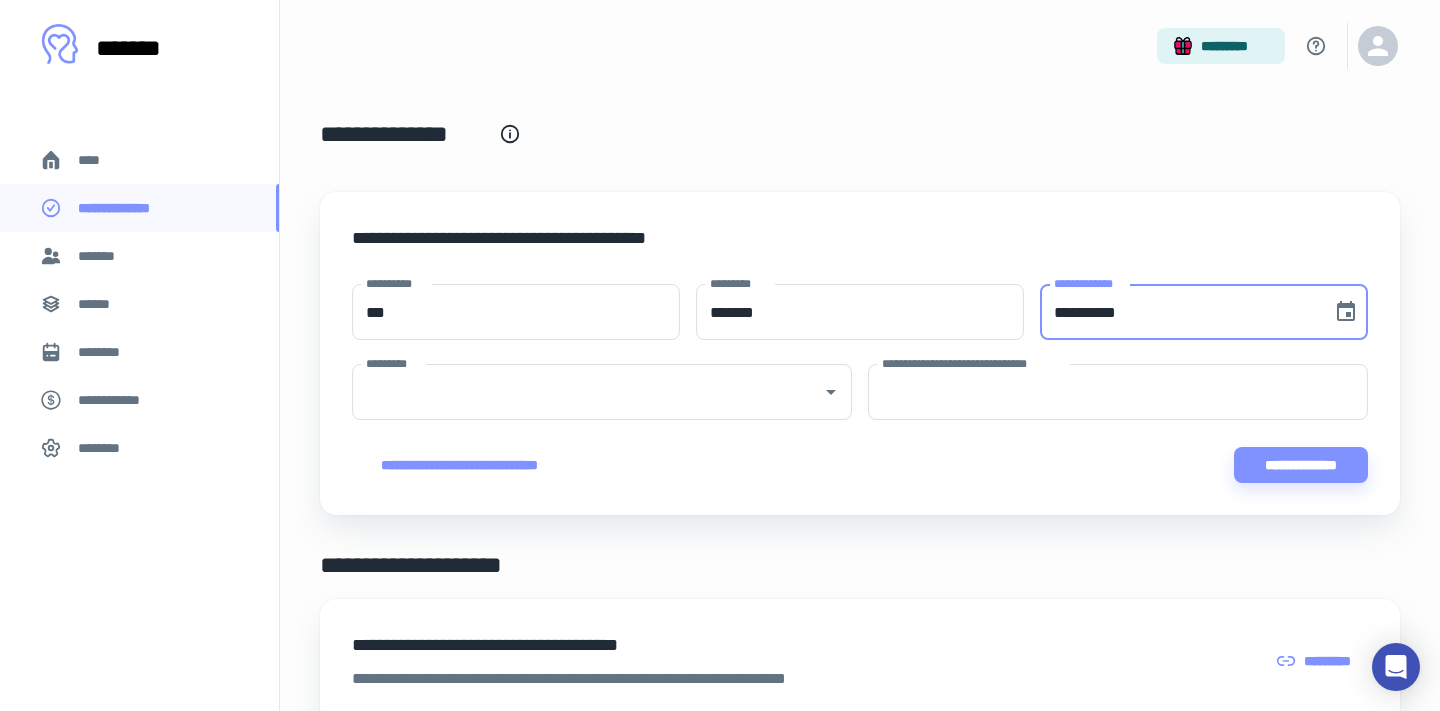 type 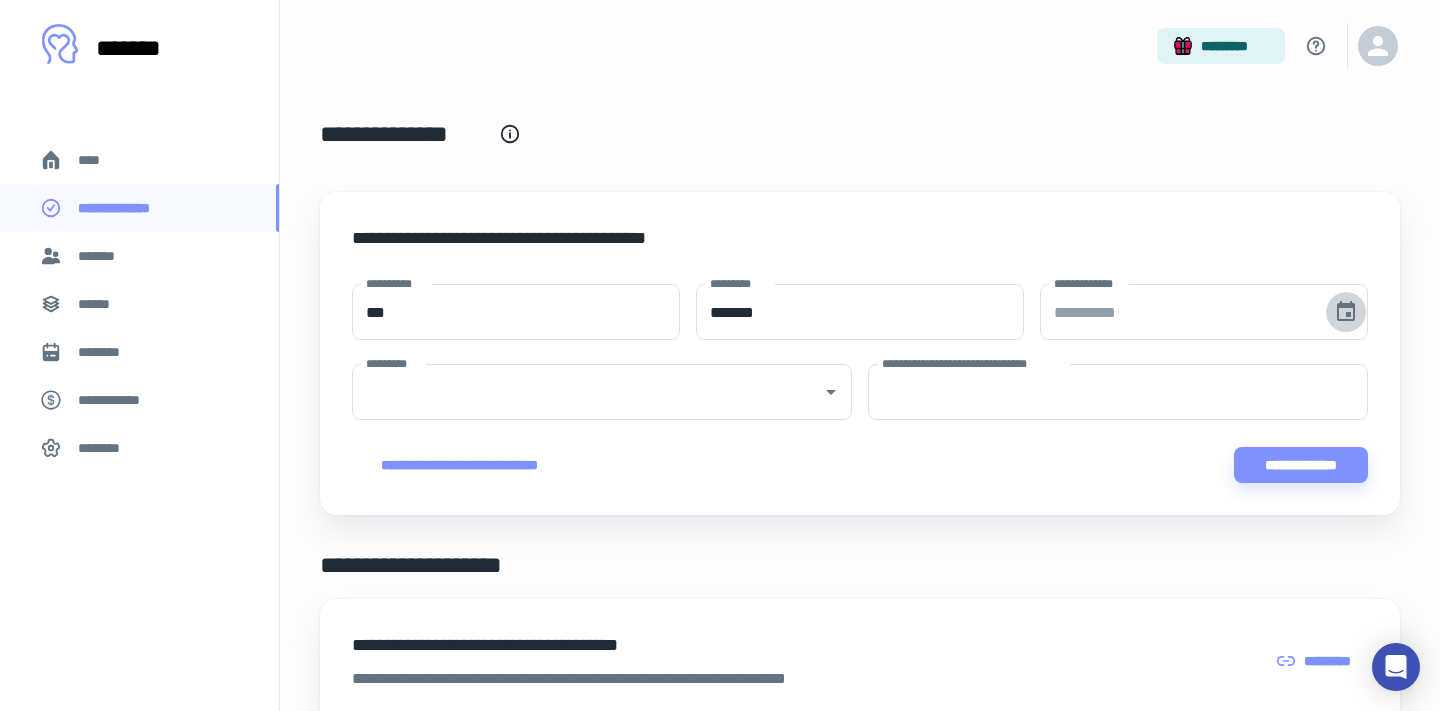 type 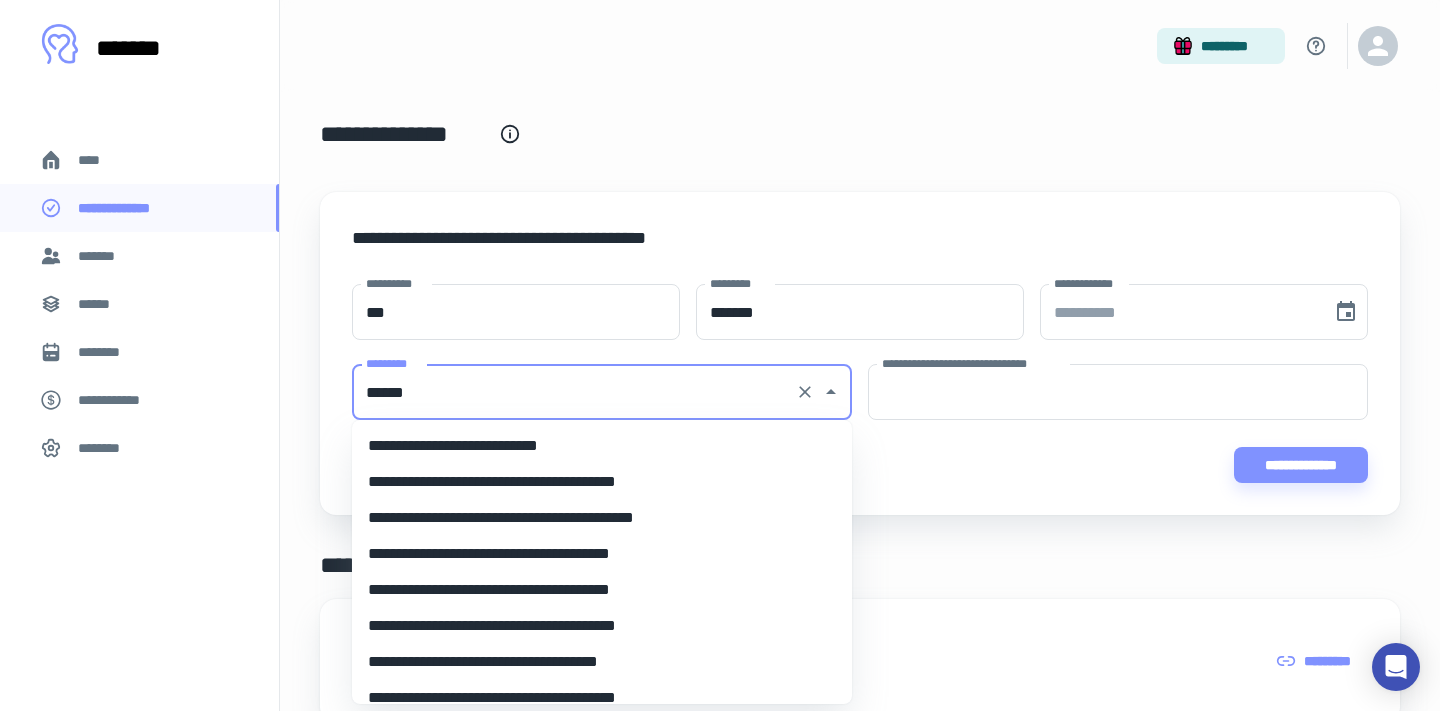 type on "******" 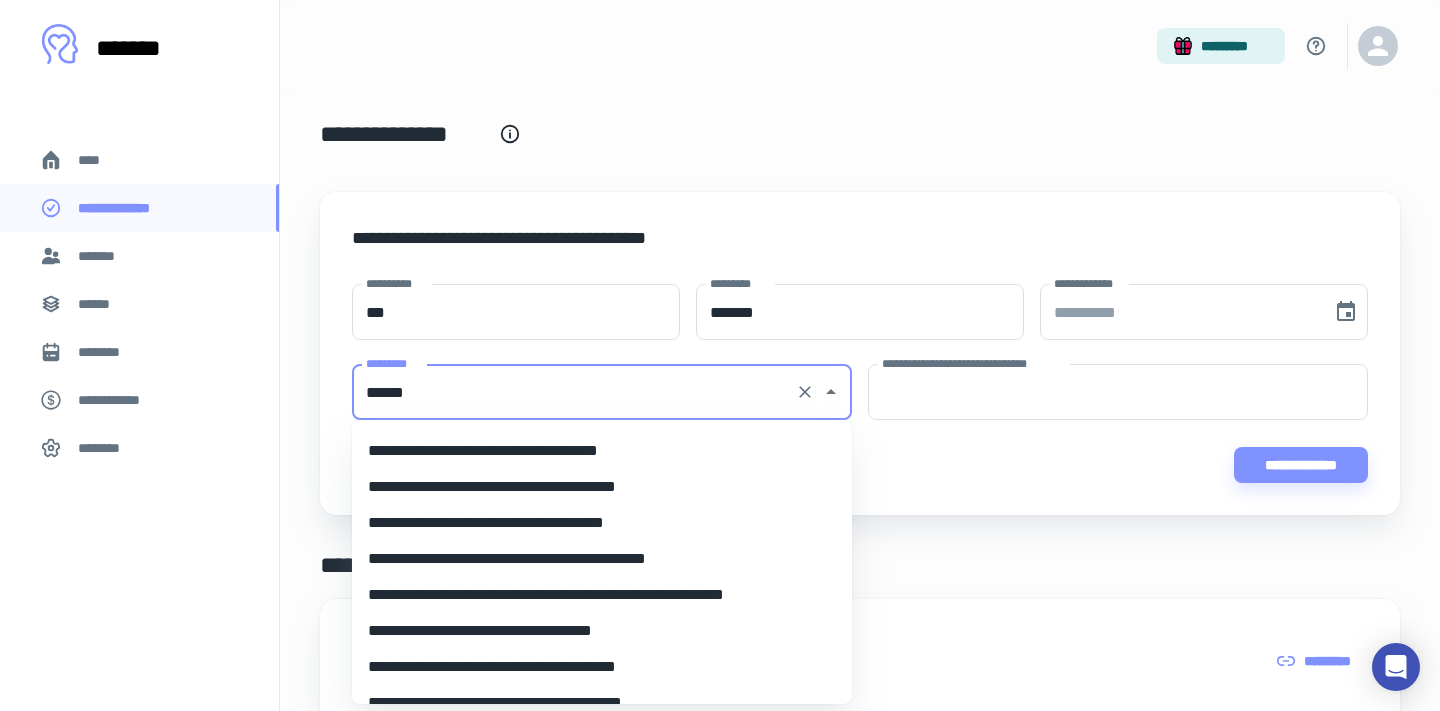 scroll, scrollTop: 236, scrollLeft: 0, axis: vertical 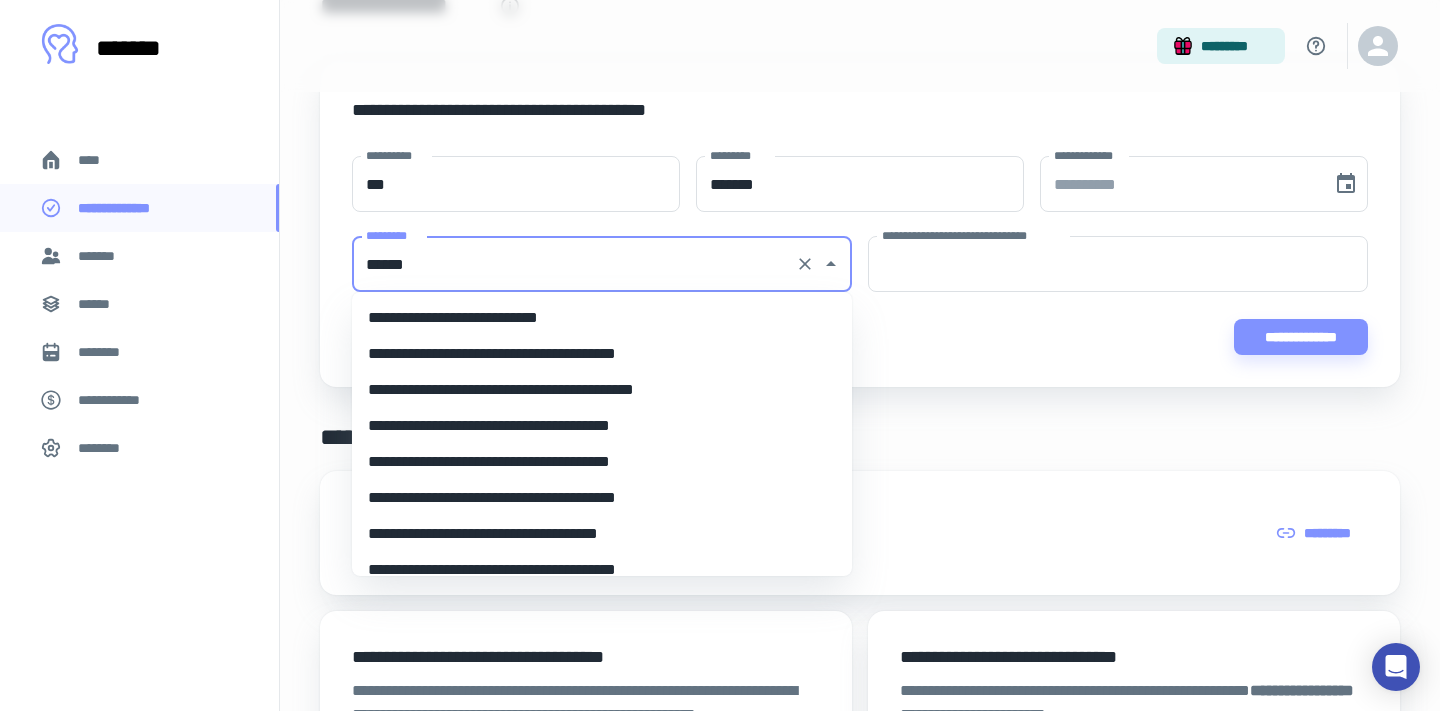 click on "**********" at bounding box center [602, 390] 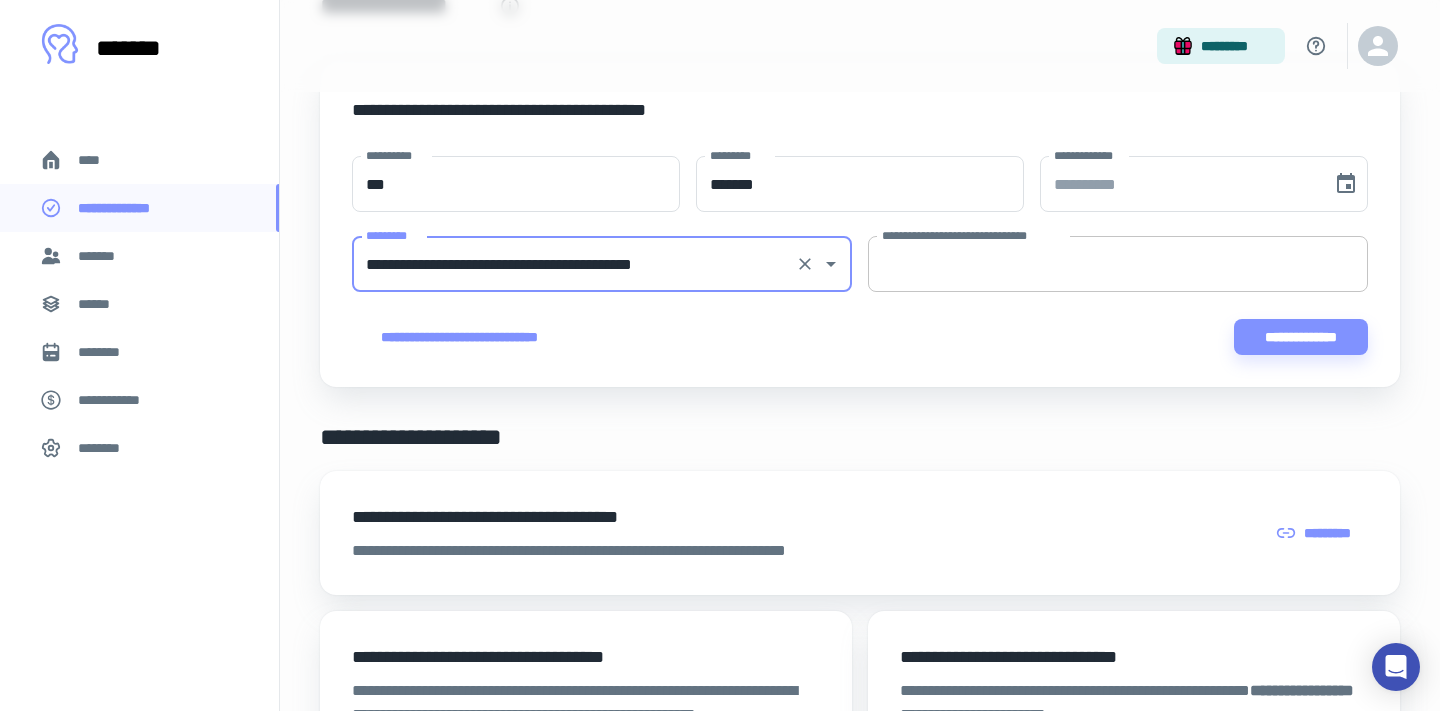 type on "**********" 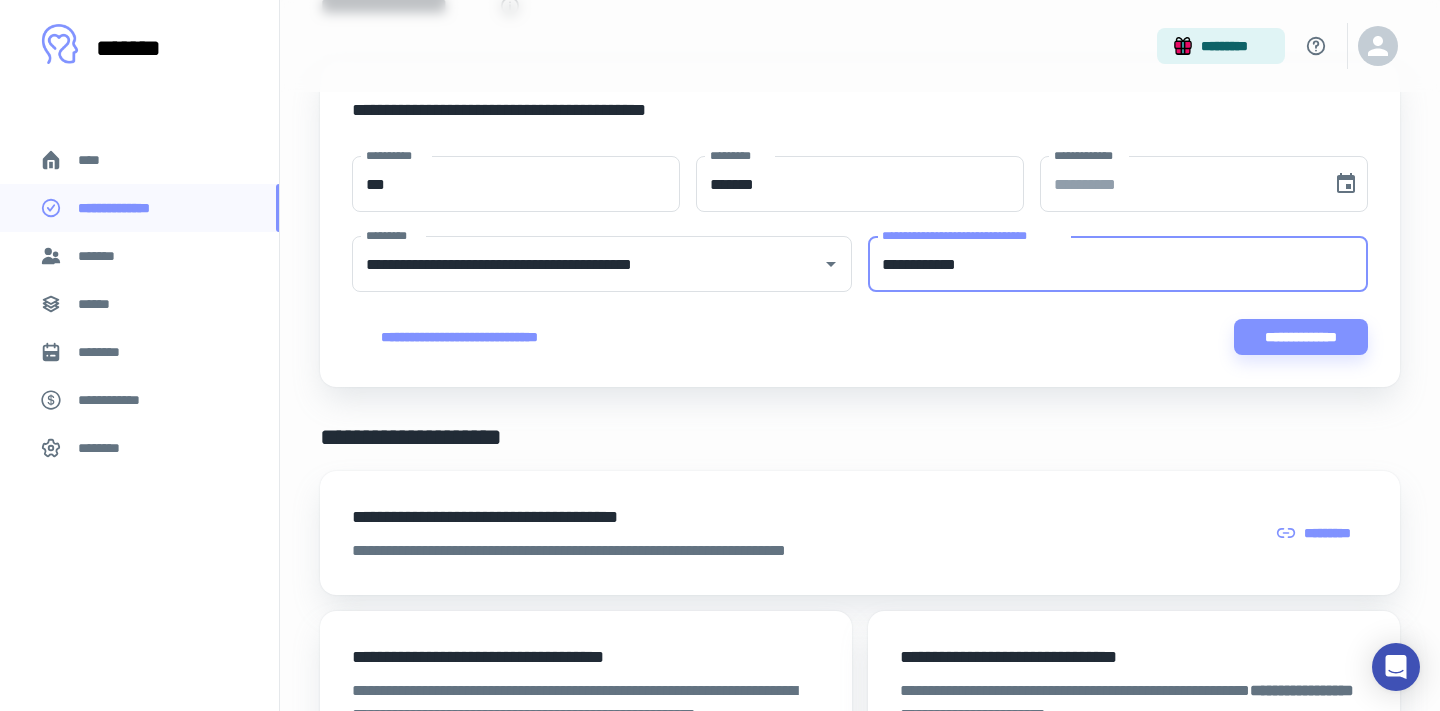 type on "**********" 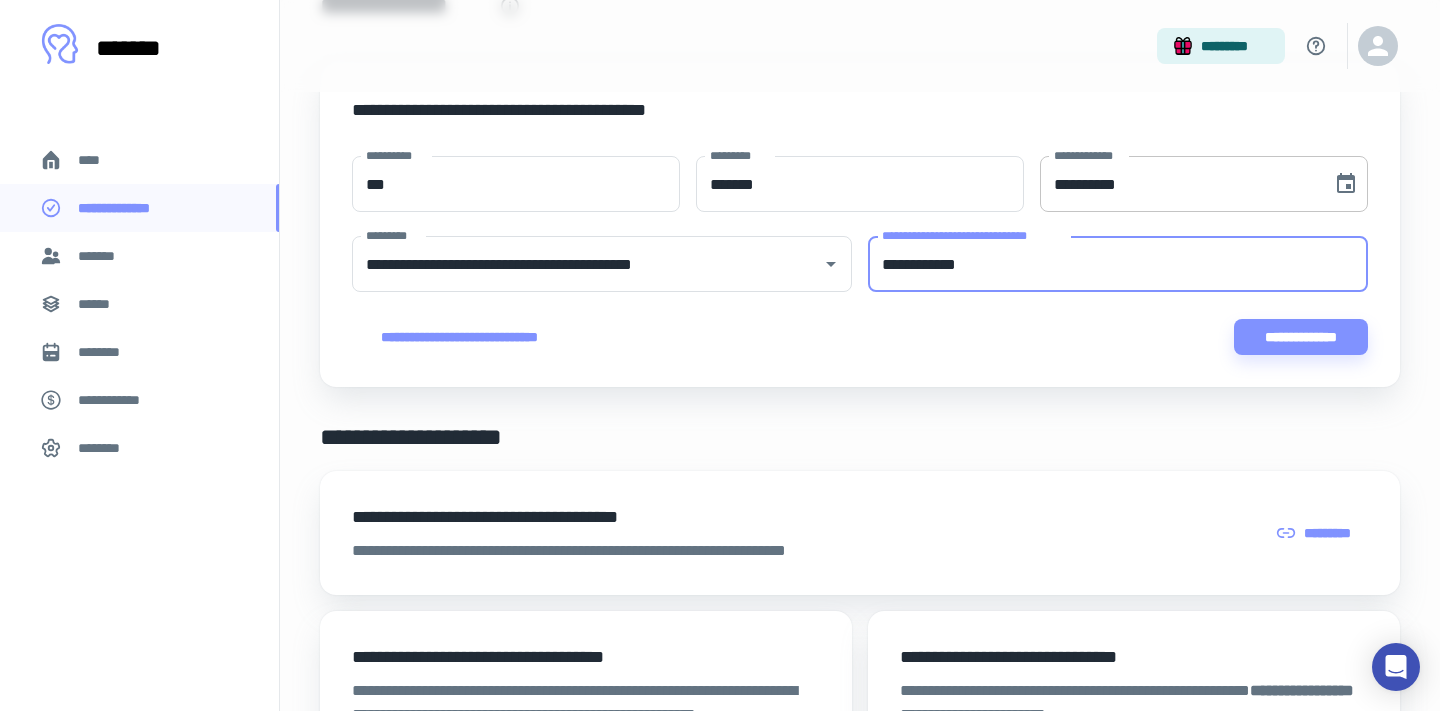 click on "**********" at bounding box center [1179, 184] 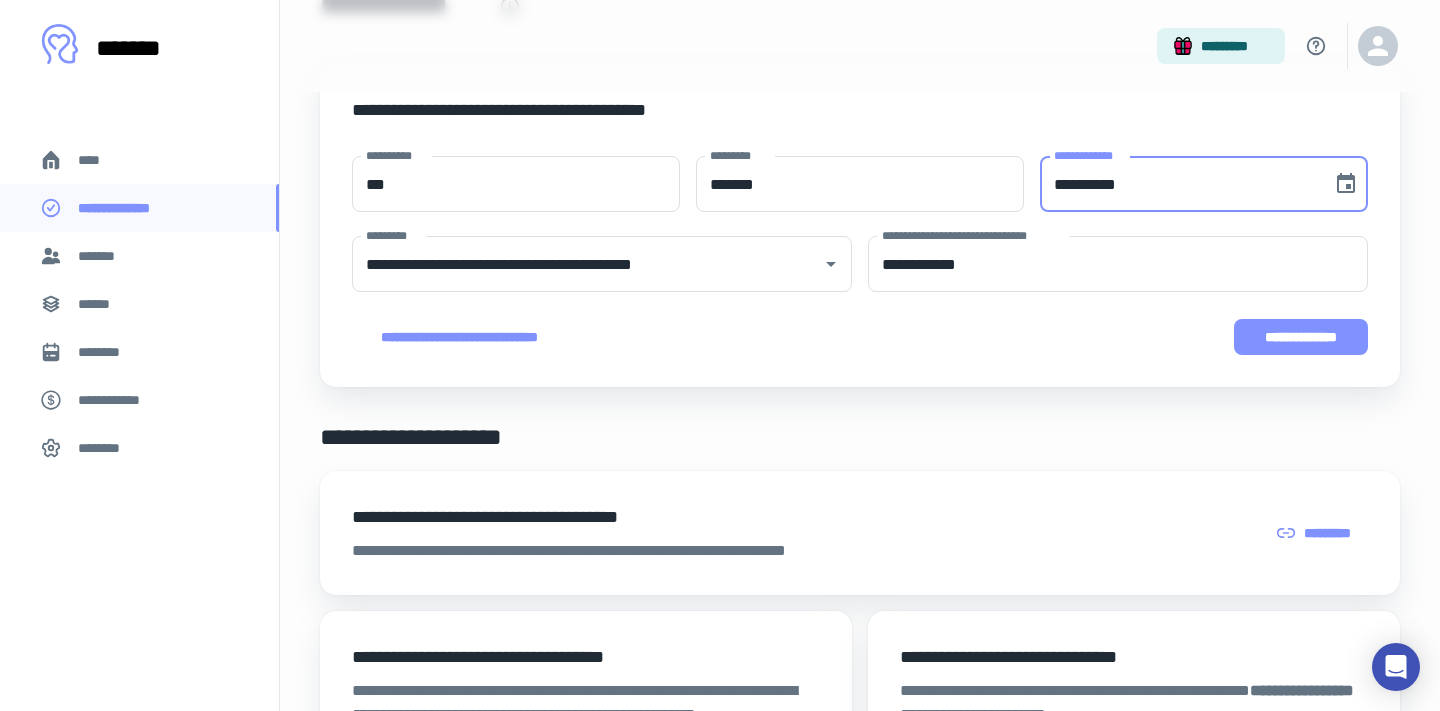 type on "**********" 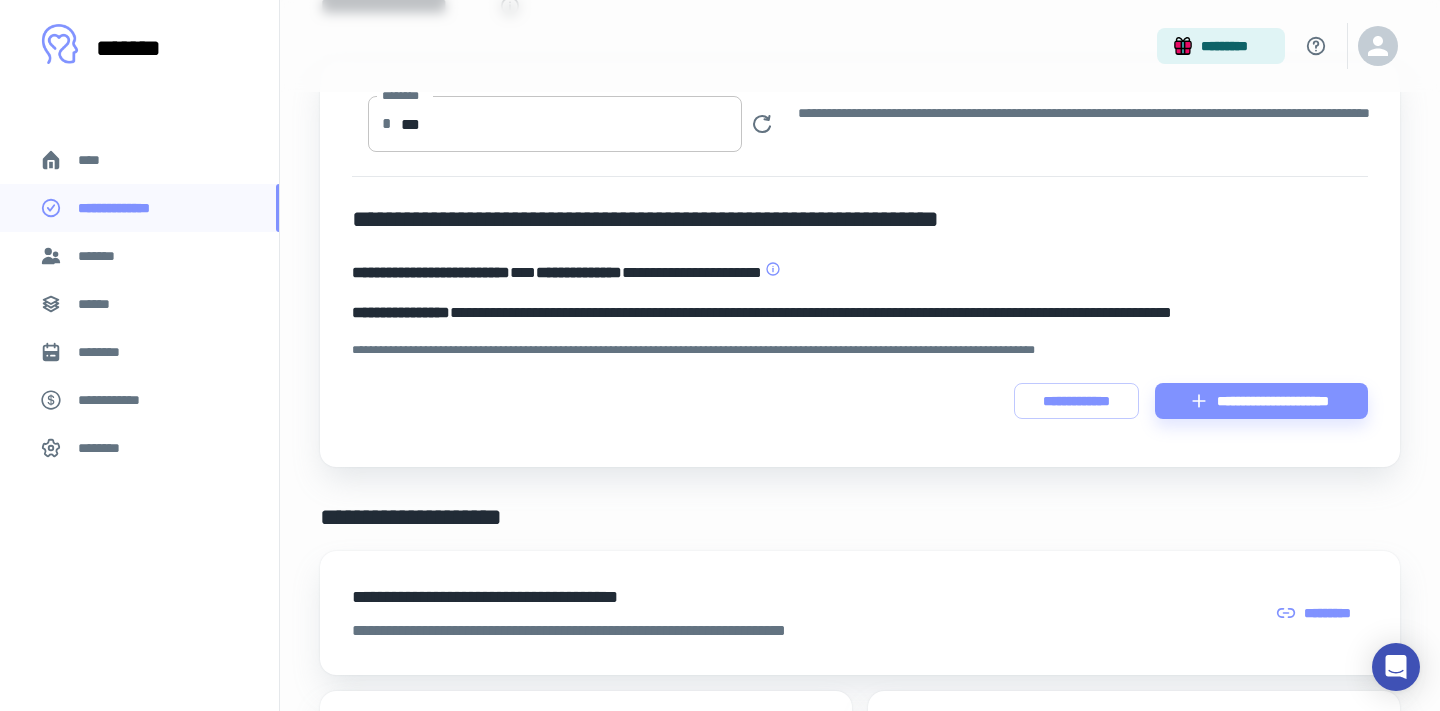 click on "***" at bounding box center [571, 124] 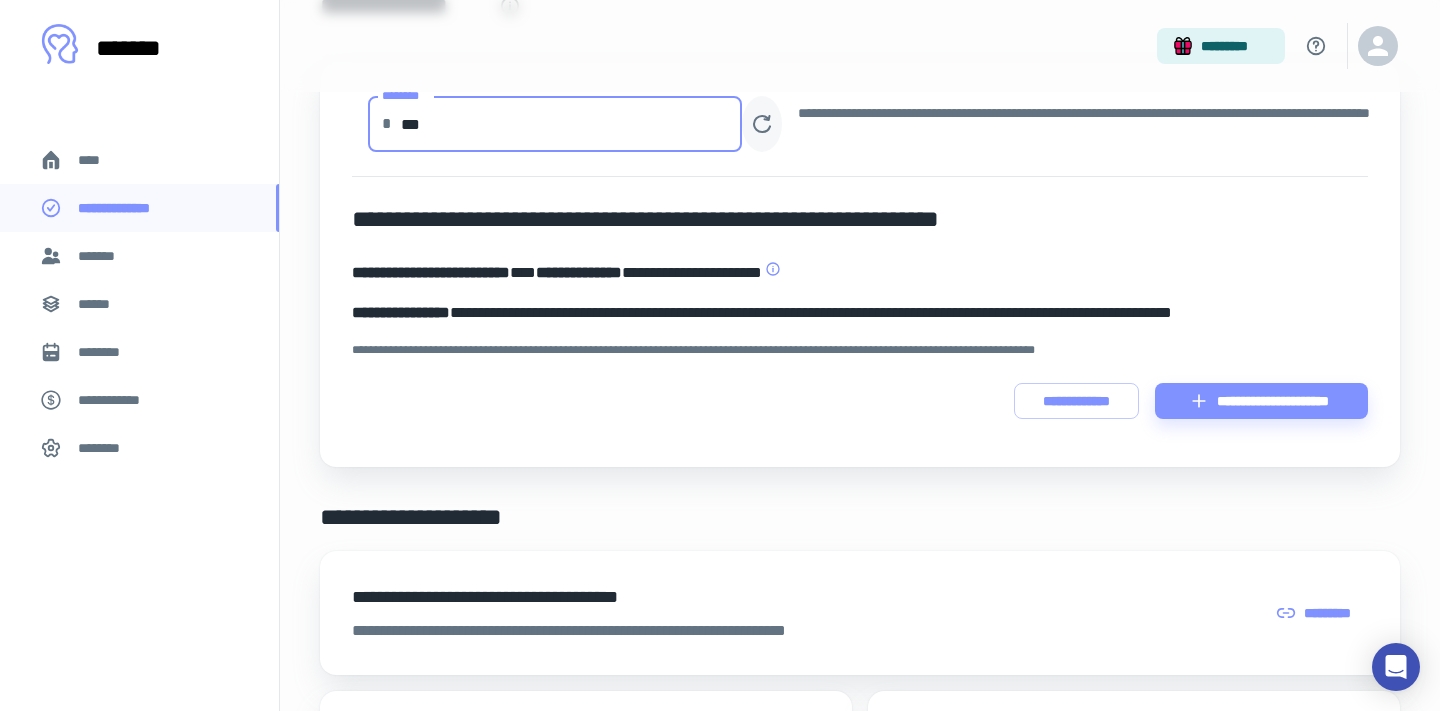 type on "***" 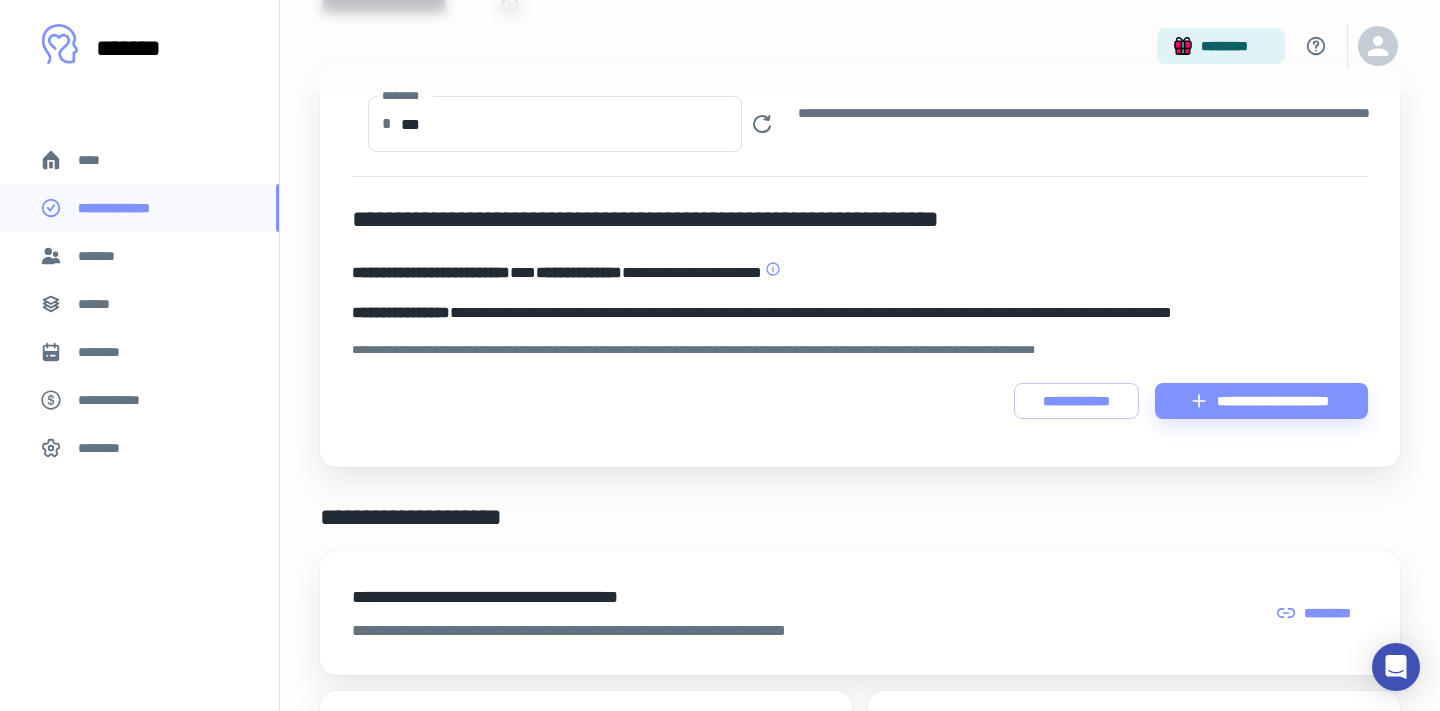 type 